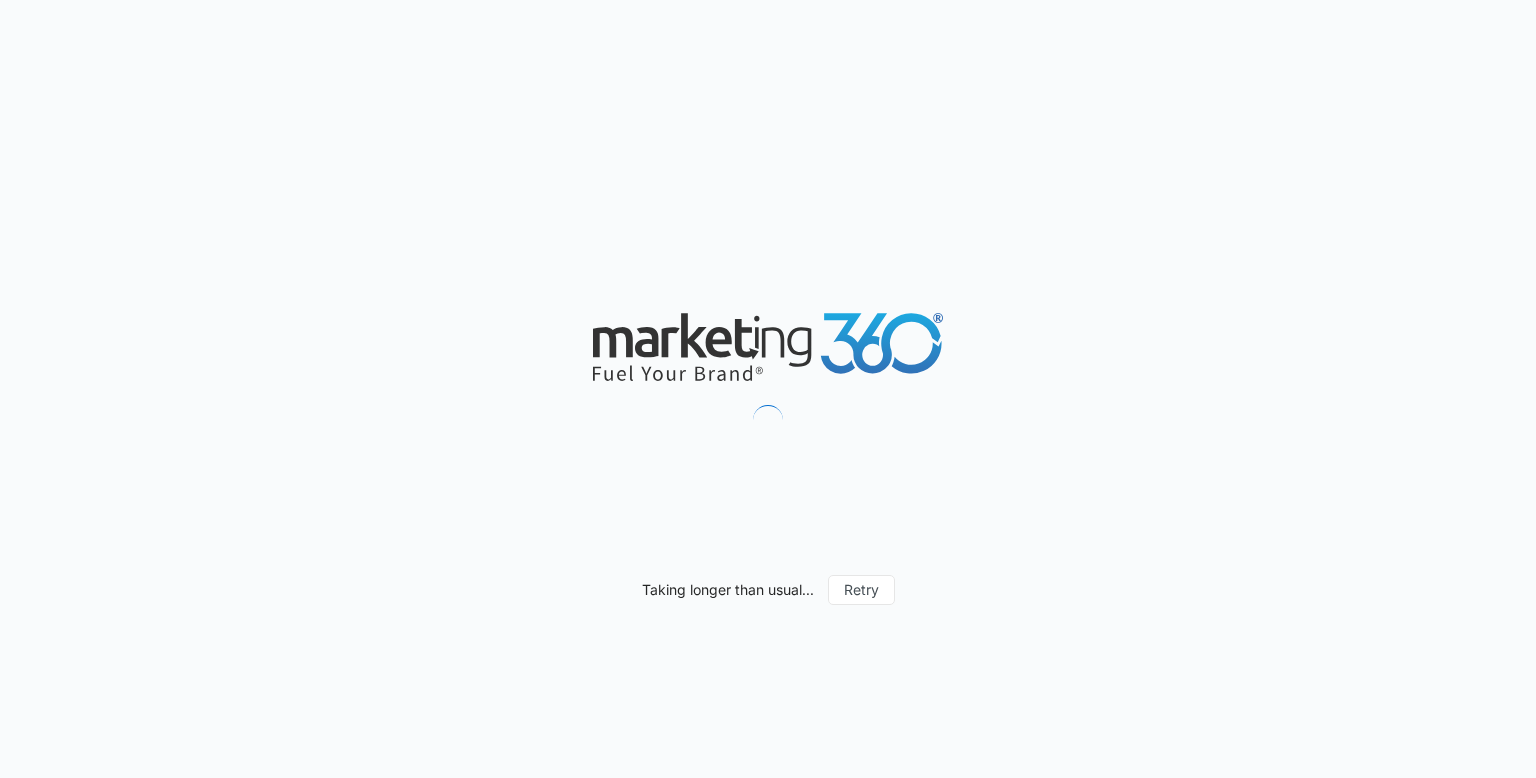 scroll, scrollTop: 0, scrollLeft: 0, axis: both 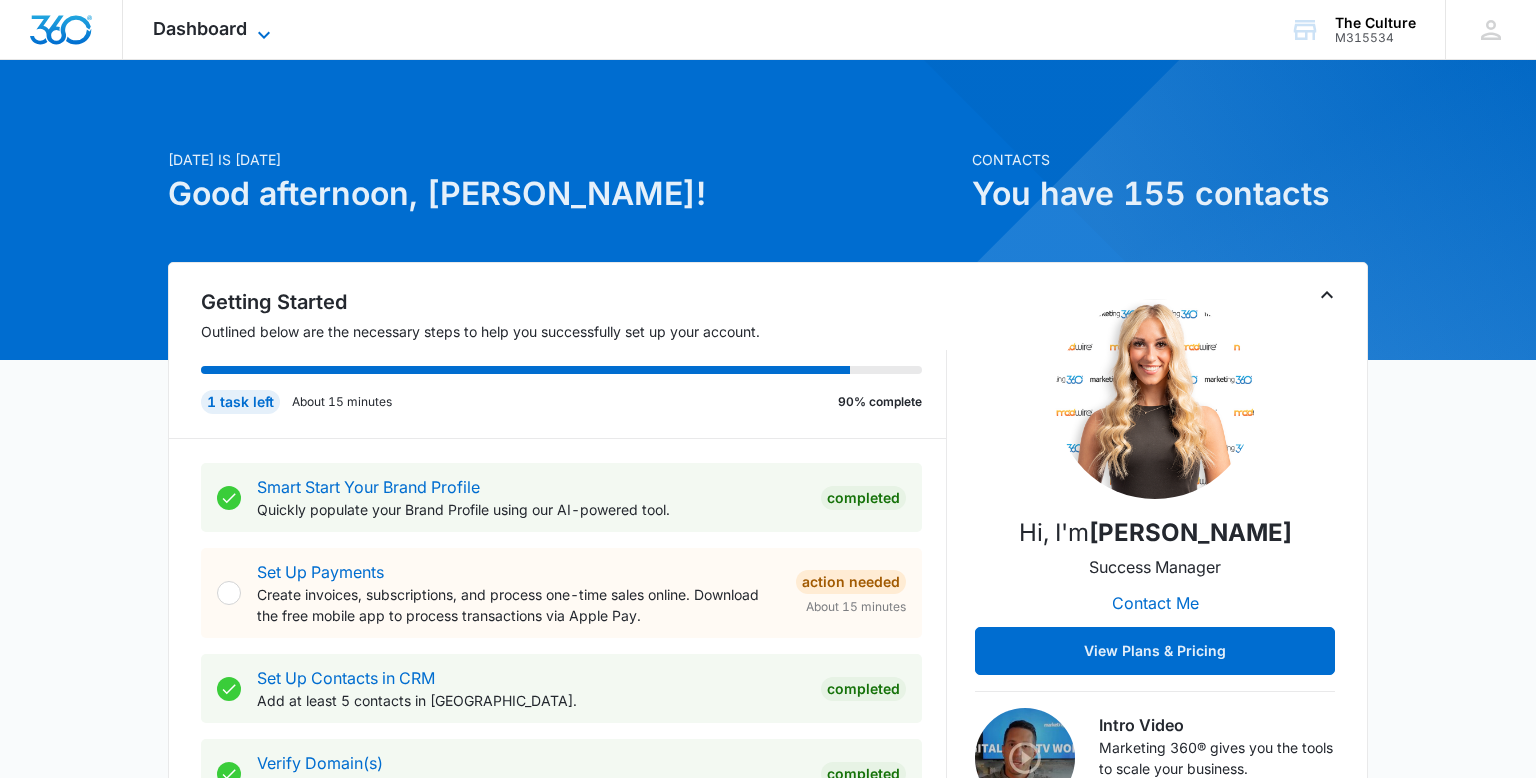 click 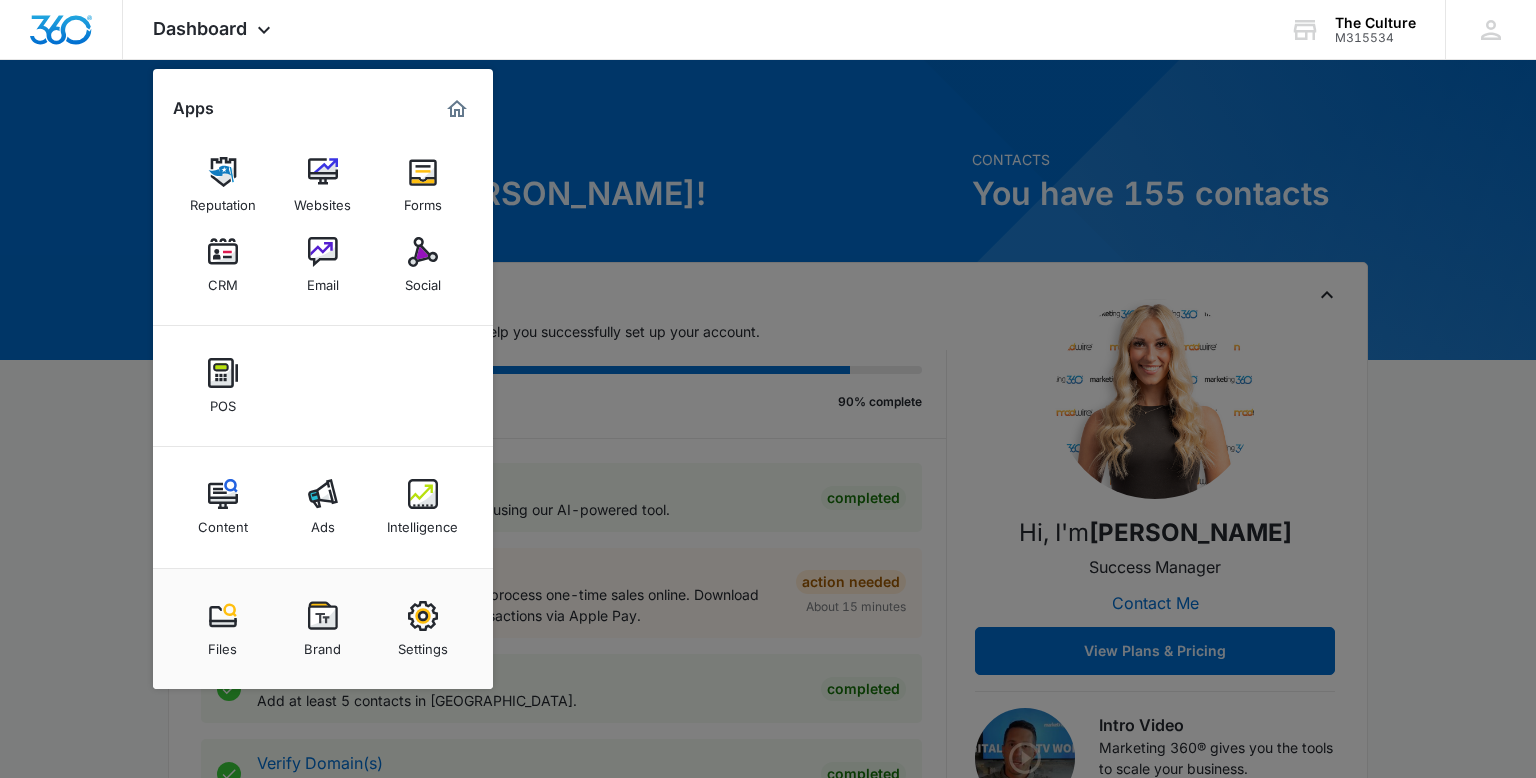 click at bounding box center [768, 389] 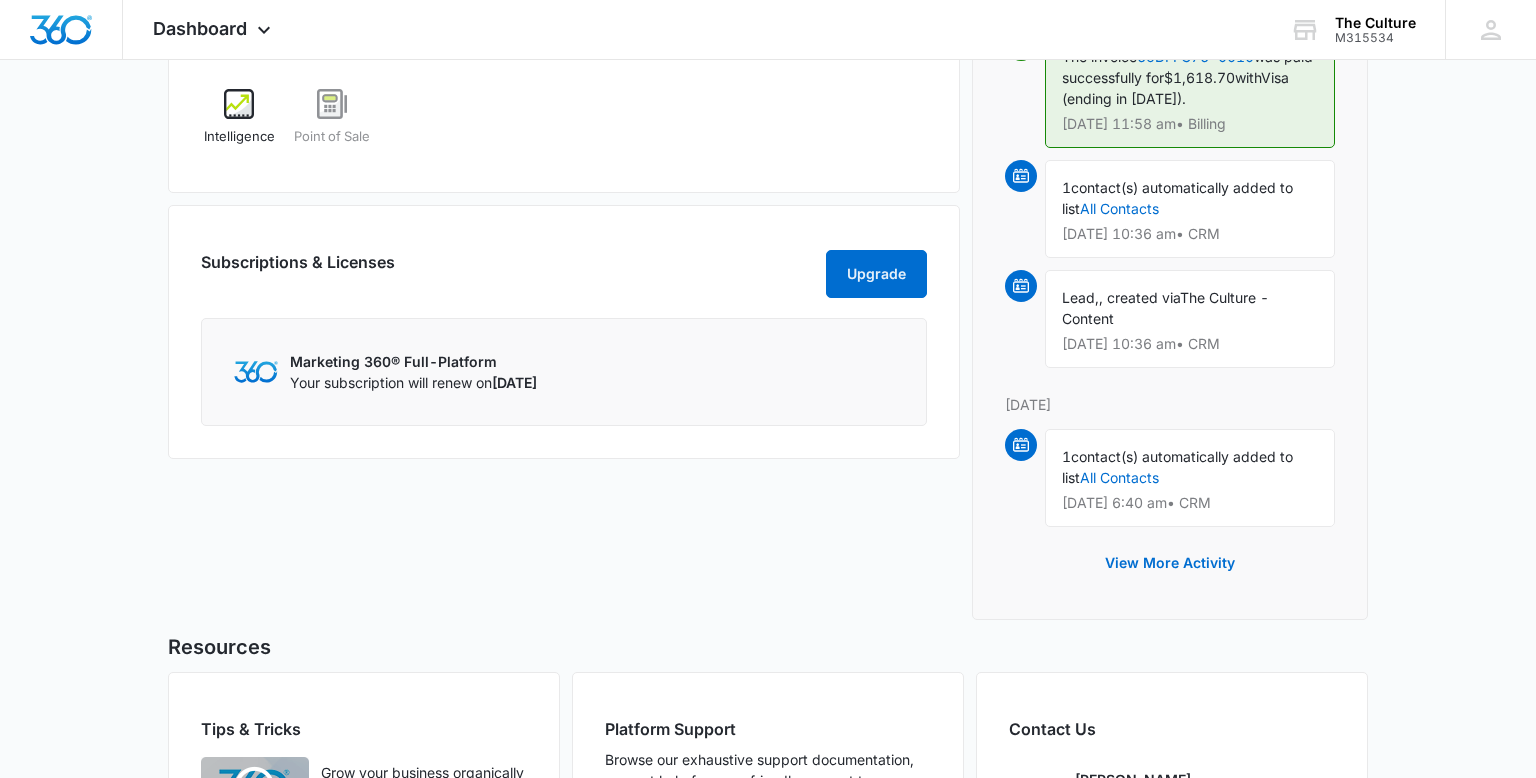 scroll, scrollTop: 1397, scrollLeft: 0, axis: vertical 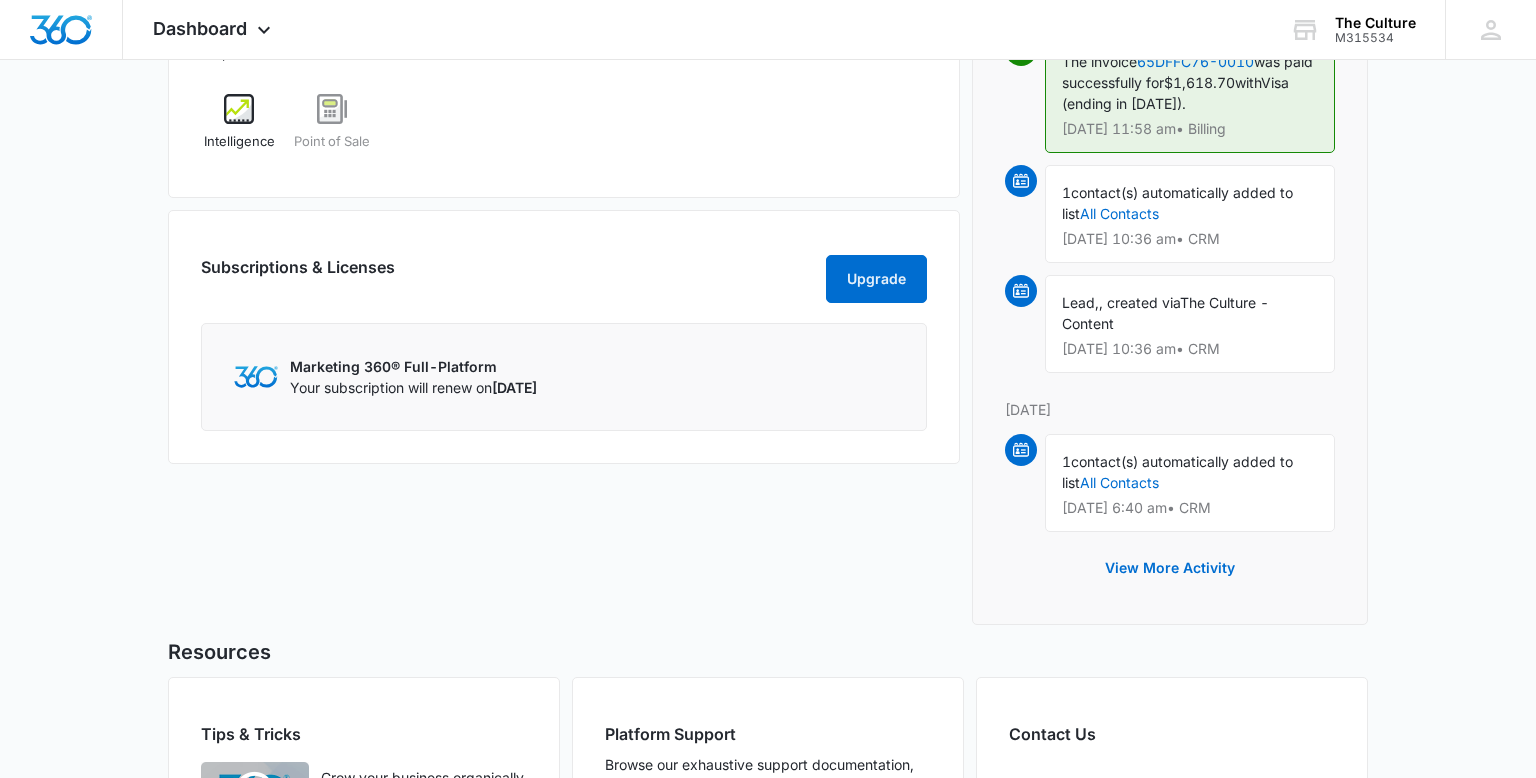 click on "Lead,  , created via  The Culture - Content  [DATE] 10:36 am  • CRM" at bounding box center (1190, 324) 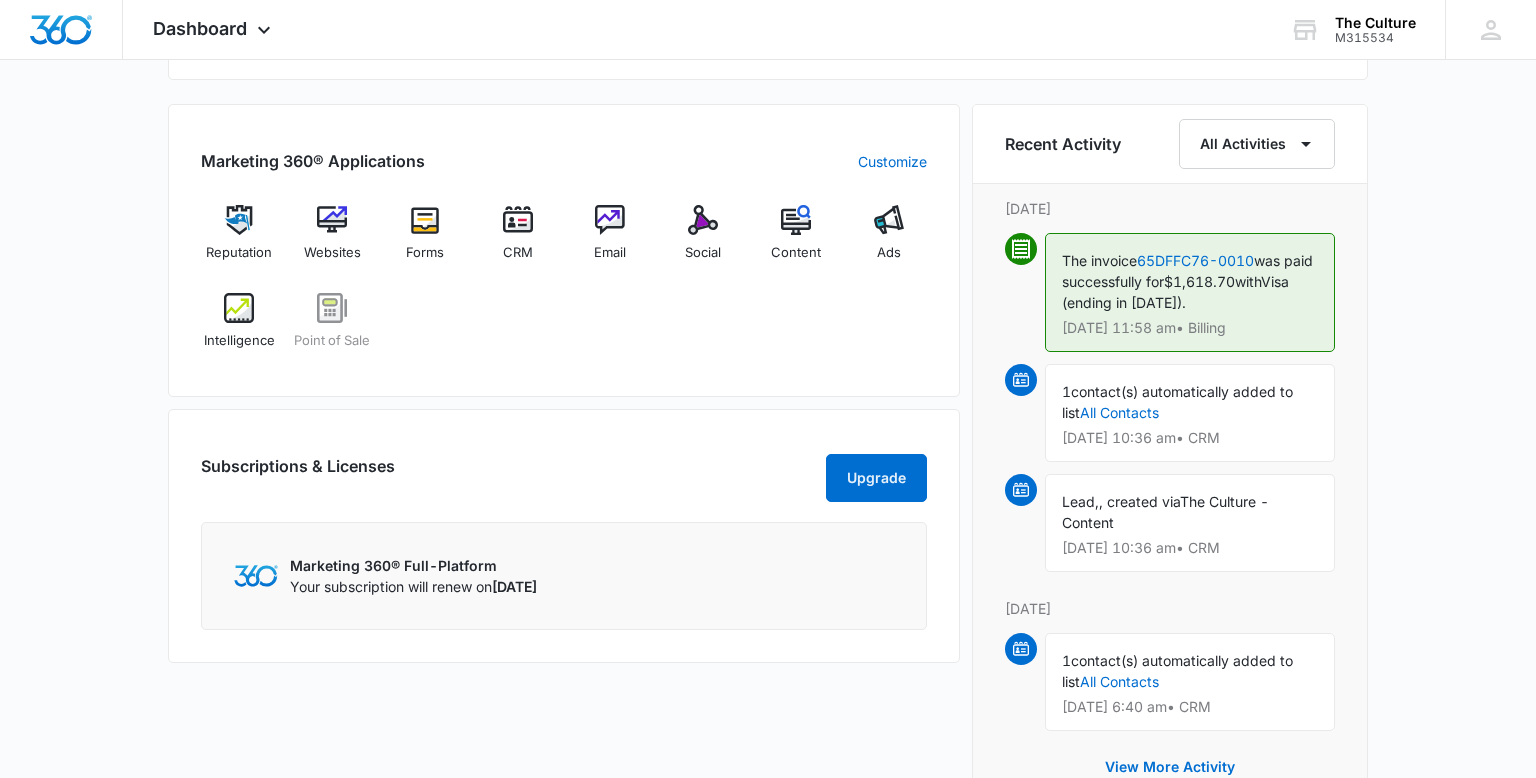 scroll, scrollTop: 1200, scrollLeft: 0, axis: vertical 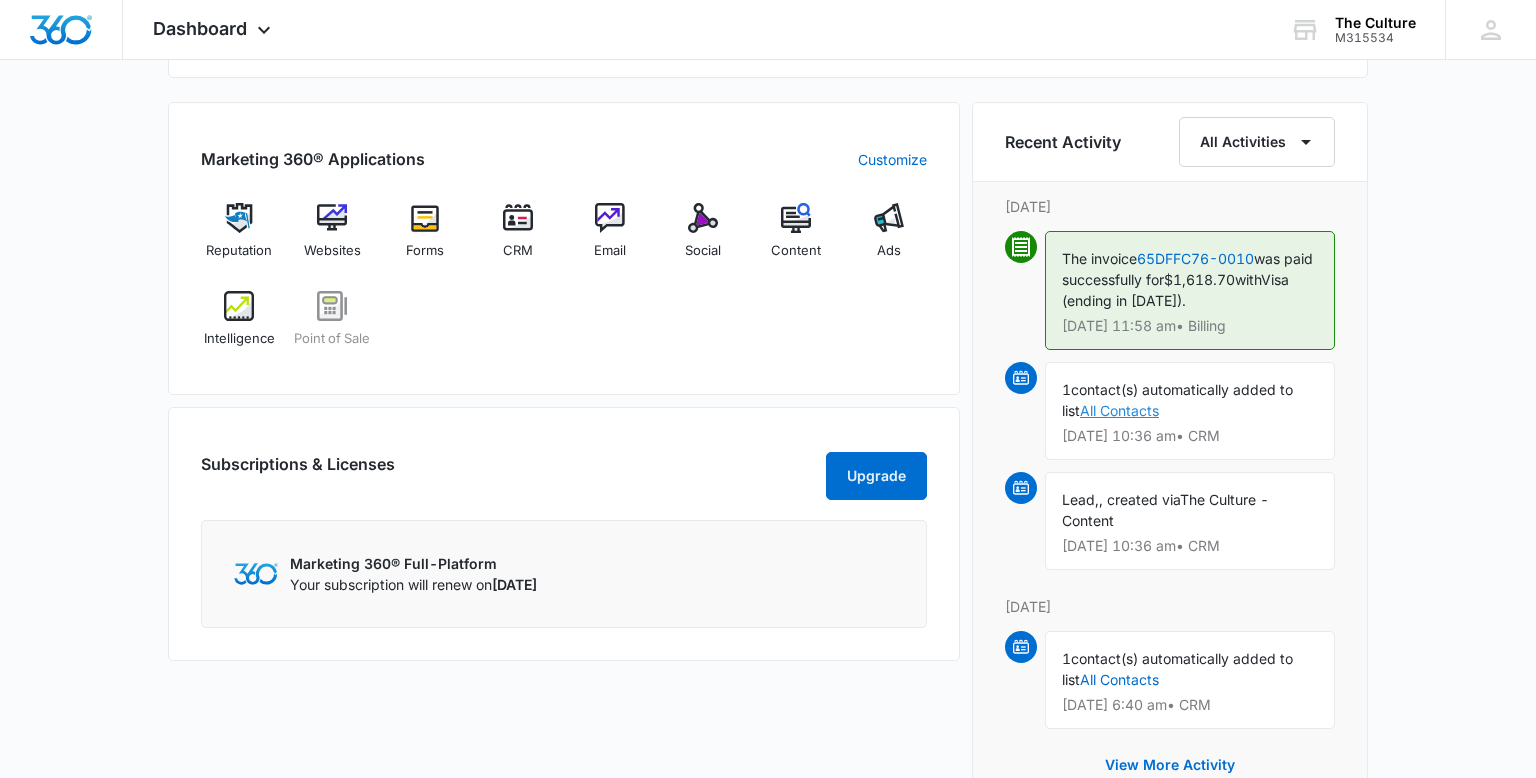 click on "All Contacts" at bounding box center (1119, 410) 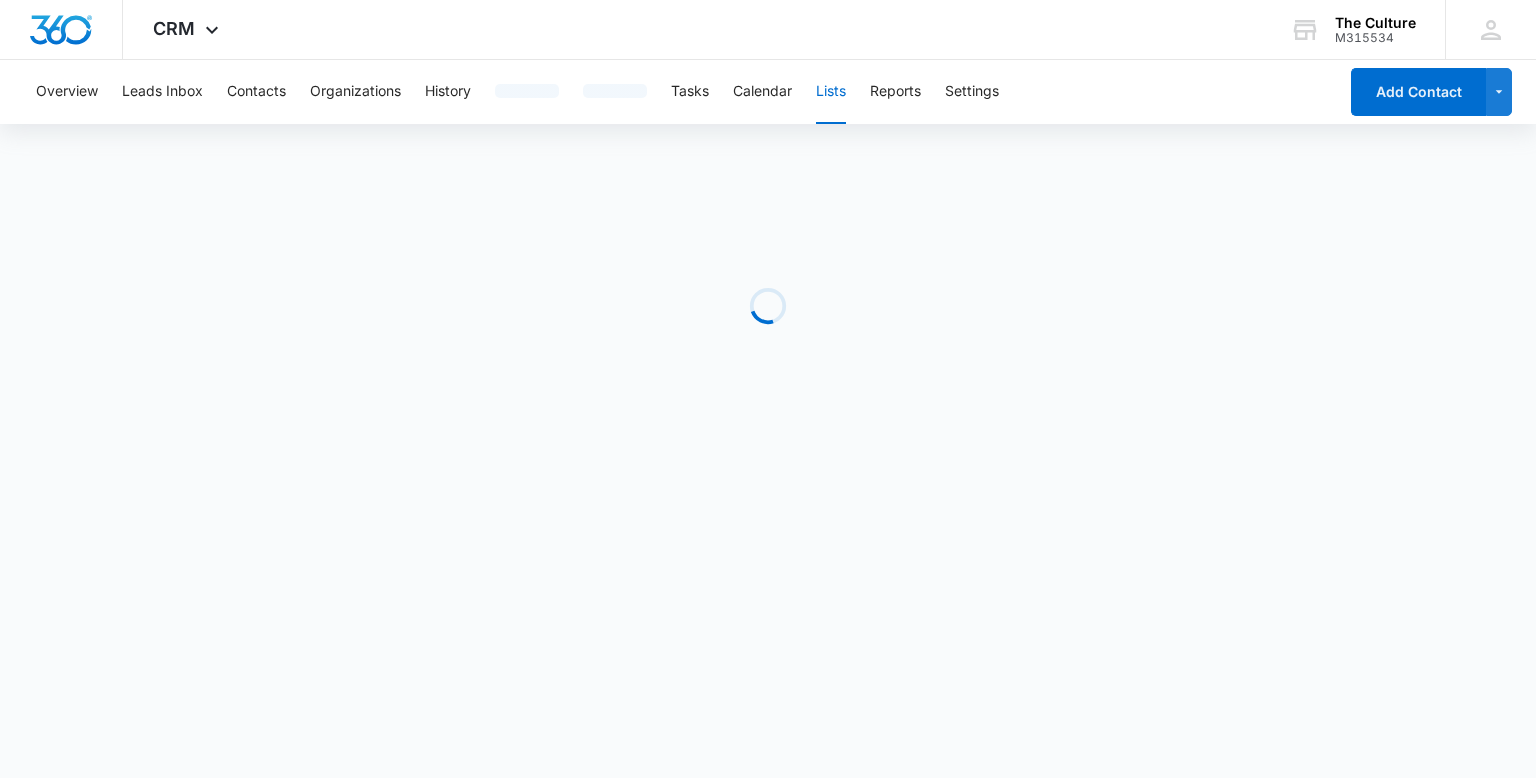 scroll, scrollTop: 0, scrollLeft: 0, axis: both 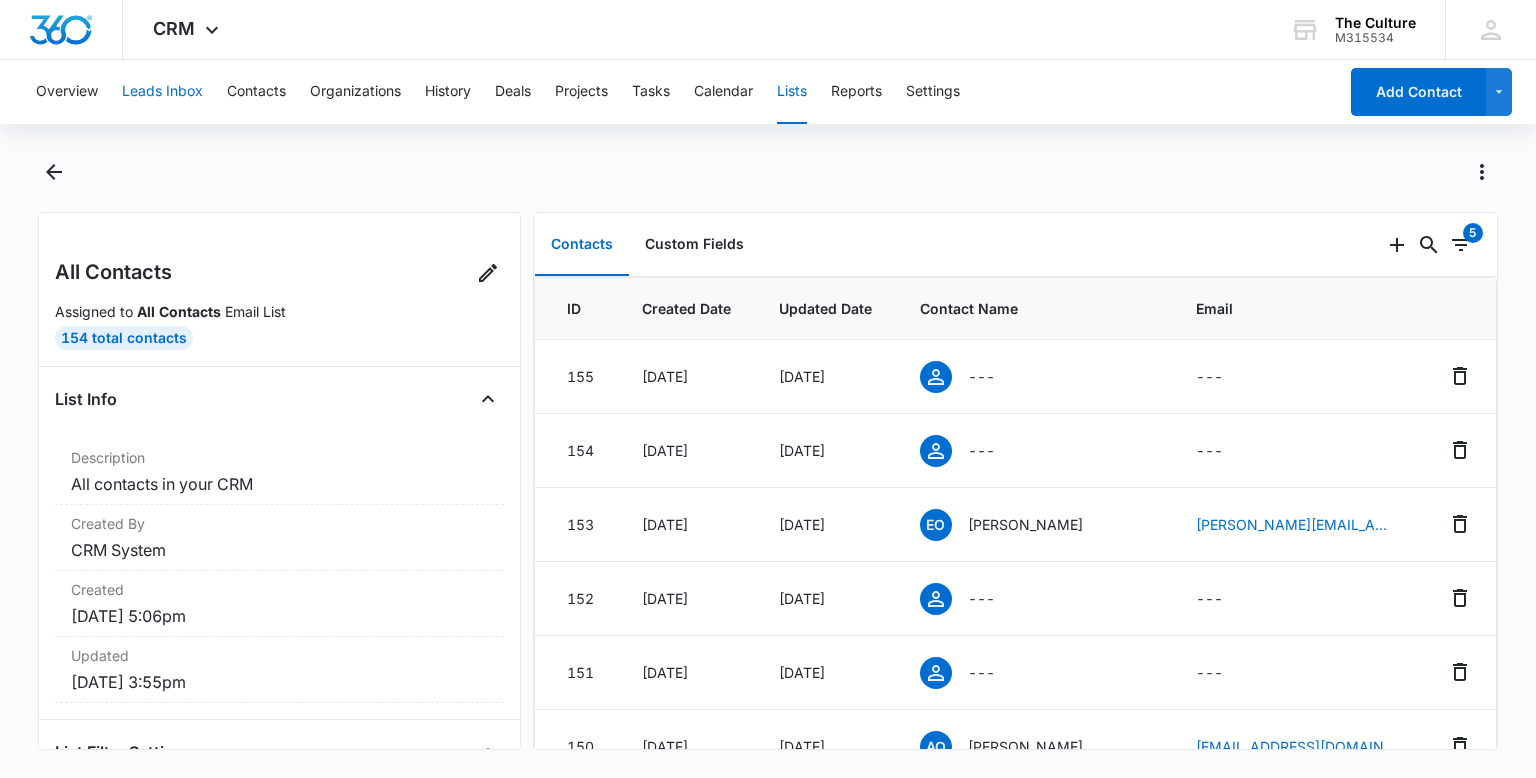 click on "Leads Inbox" at bounding box center [162, 92] 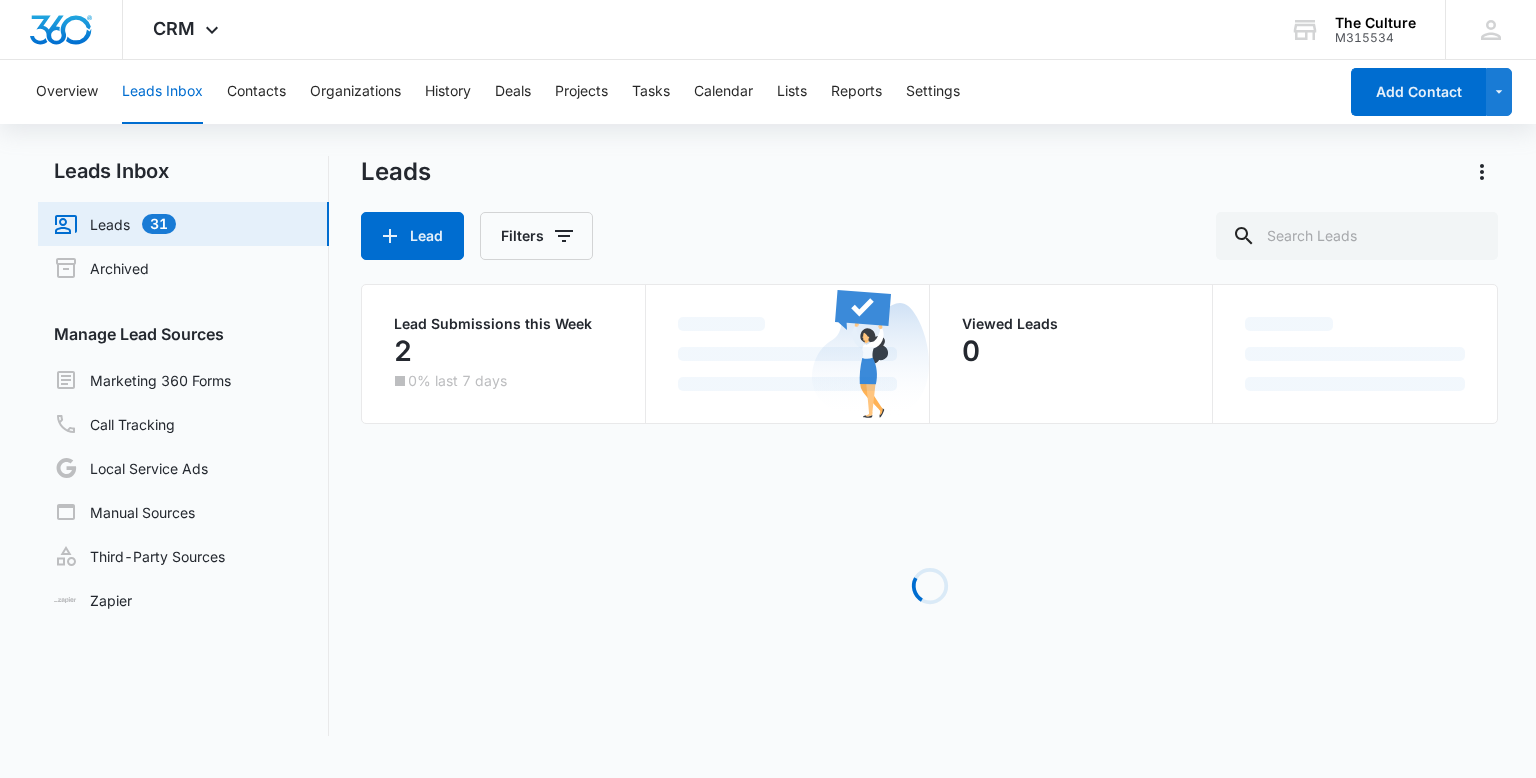 scroll, scrollTop: 0, scrollLeft: 0, axis: both 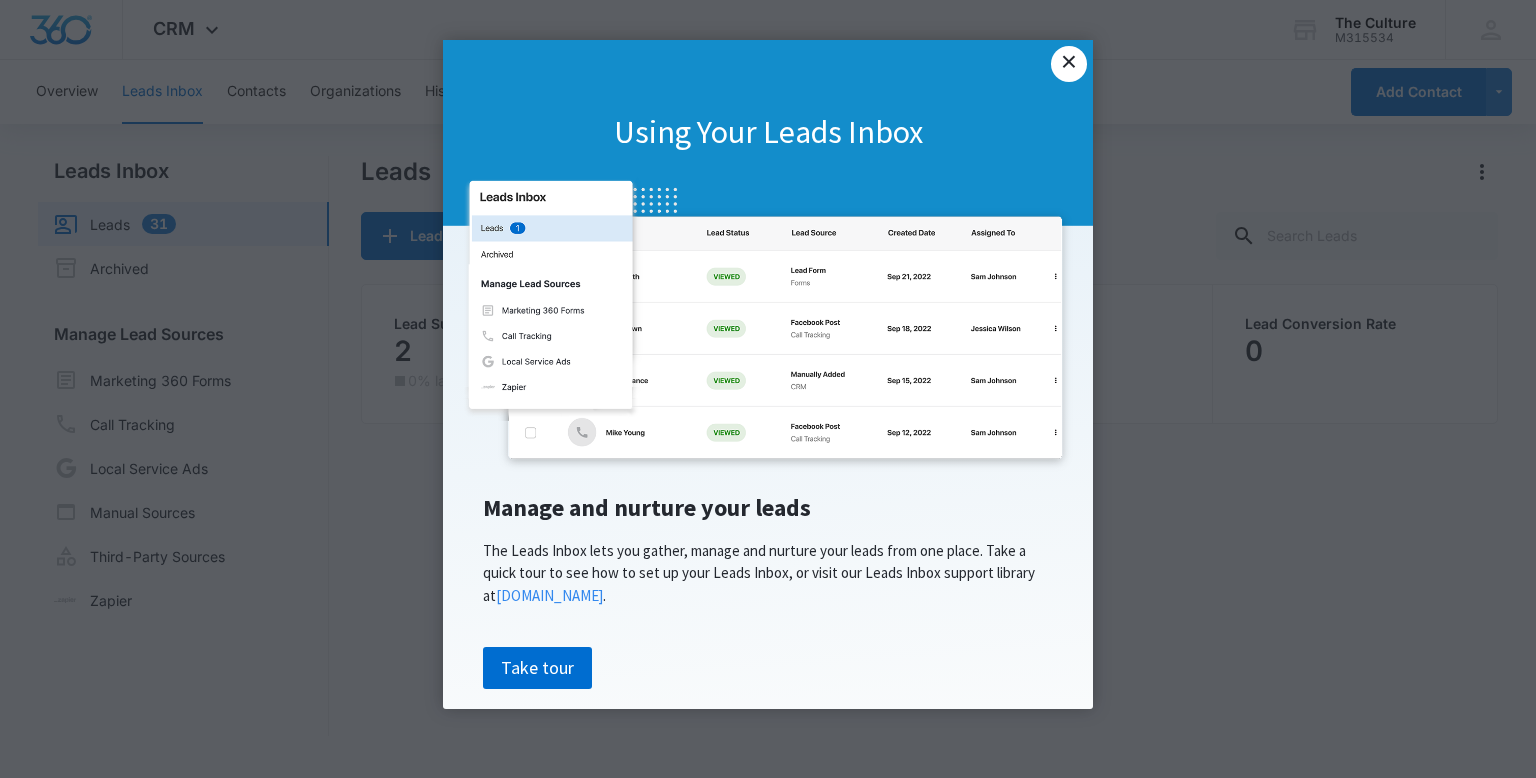 click on "×" at bounding box center (1069, 64) 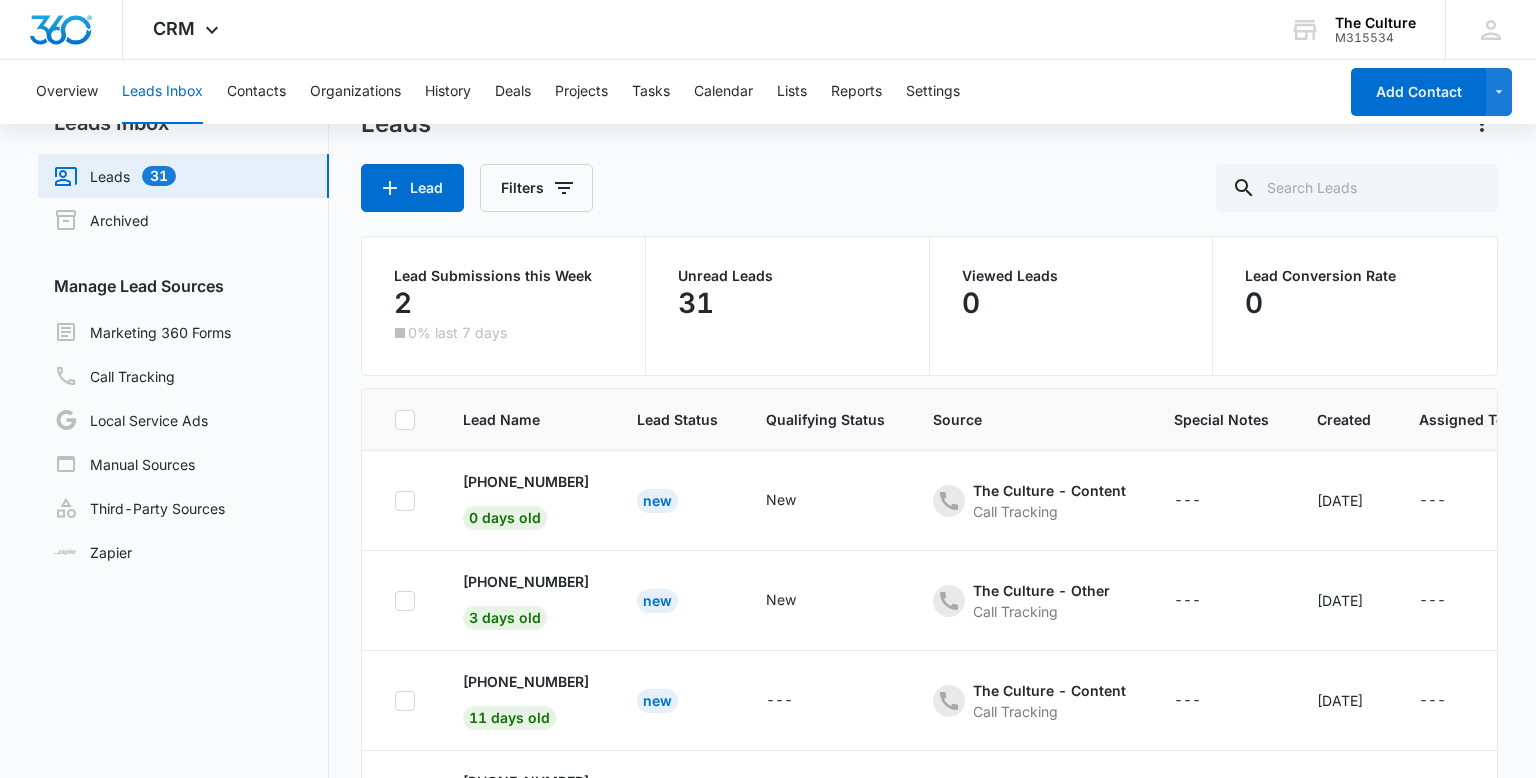 scroll, scrollTop: 42, scrollLeft: 0, axis: vertical 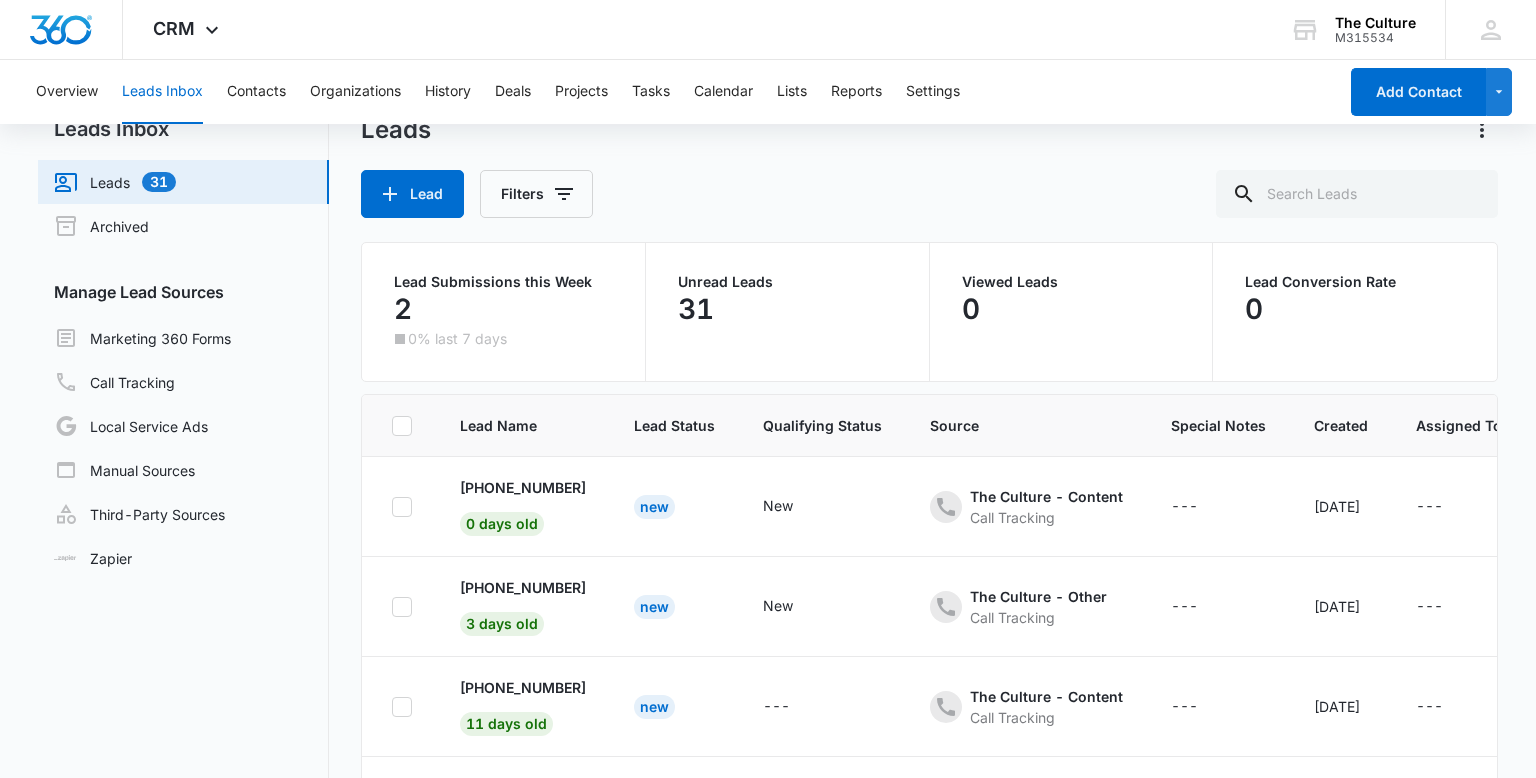 click on "Leads 31" at bounding box center (115, 182) 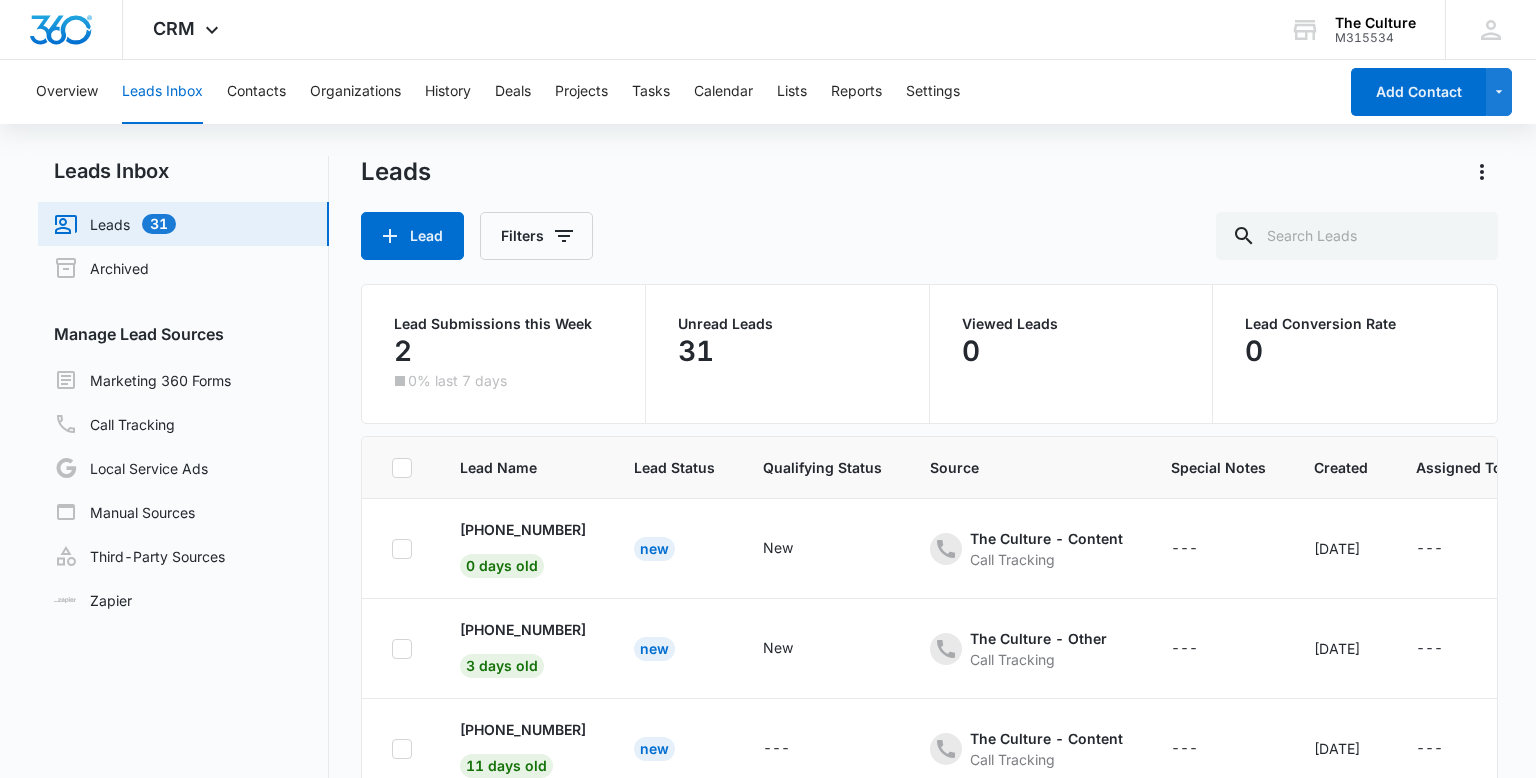 scroll, scrollTop: 0, scrollLeft: 0, axis: both 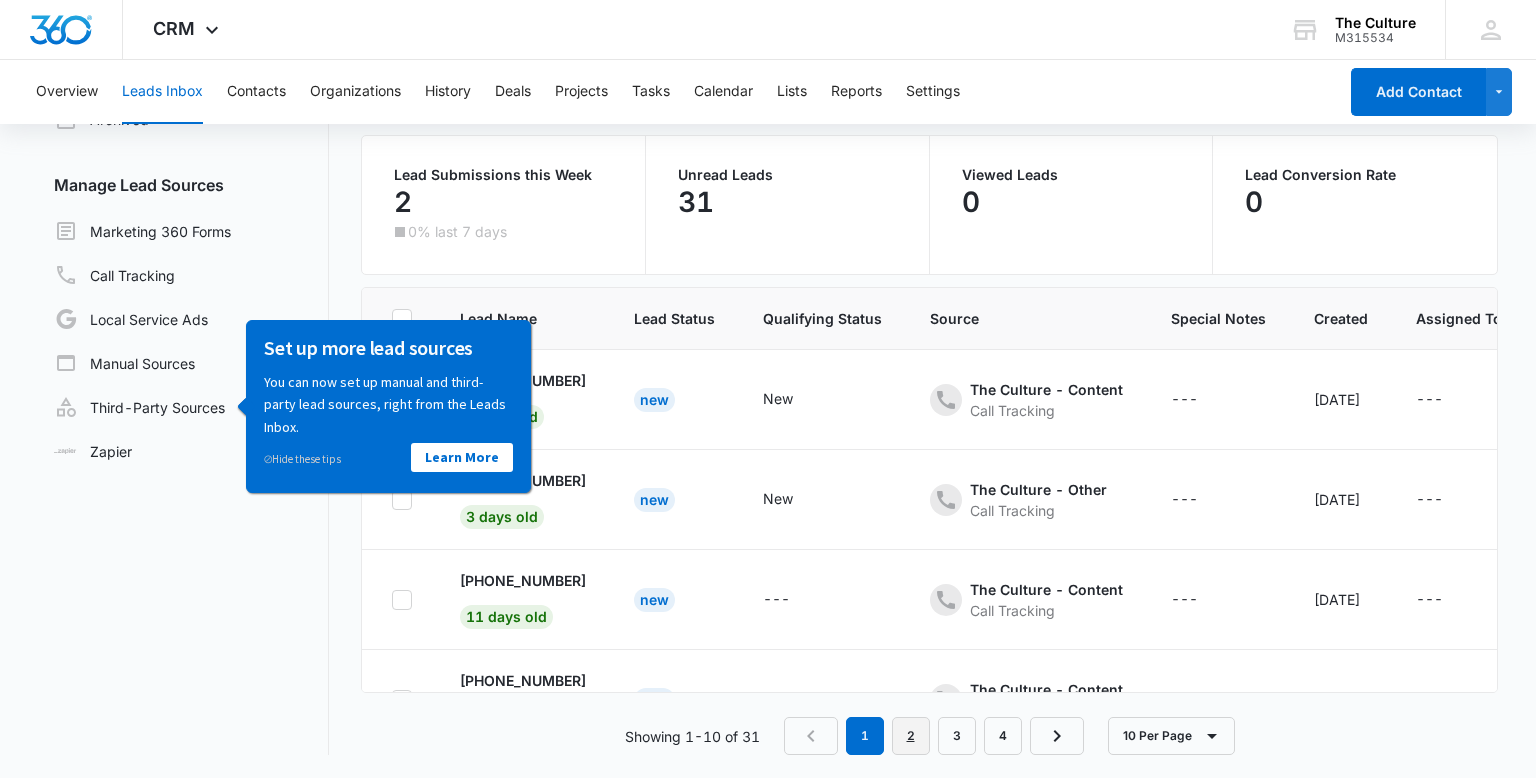 click on "2" at bounding box center (911, 736) 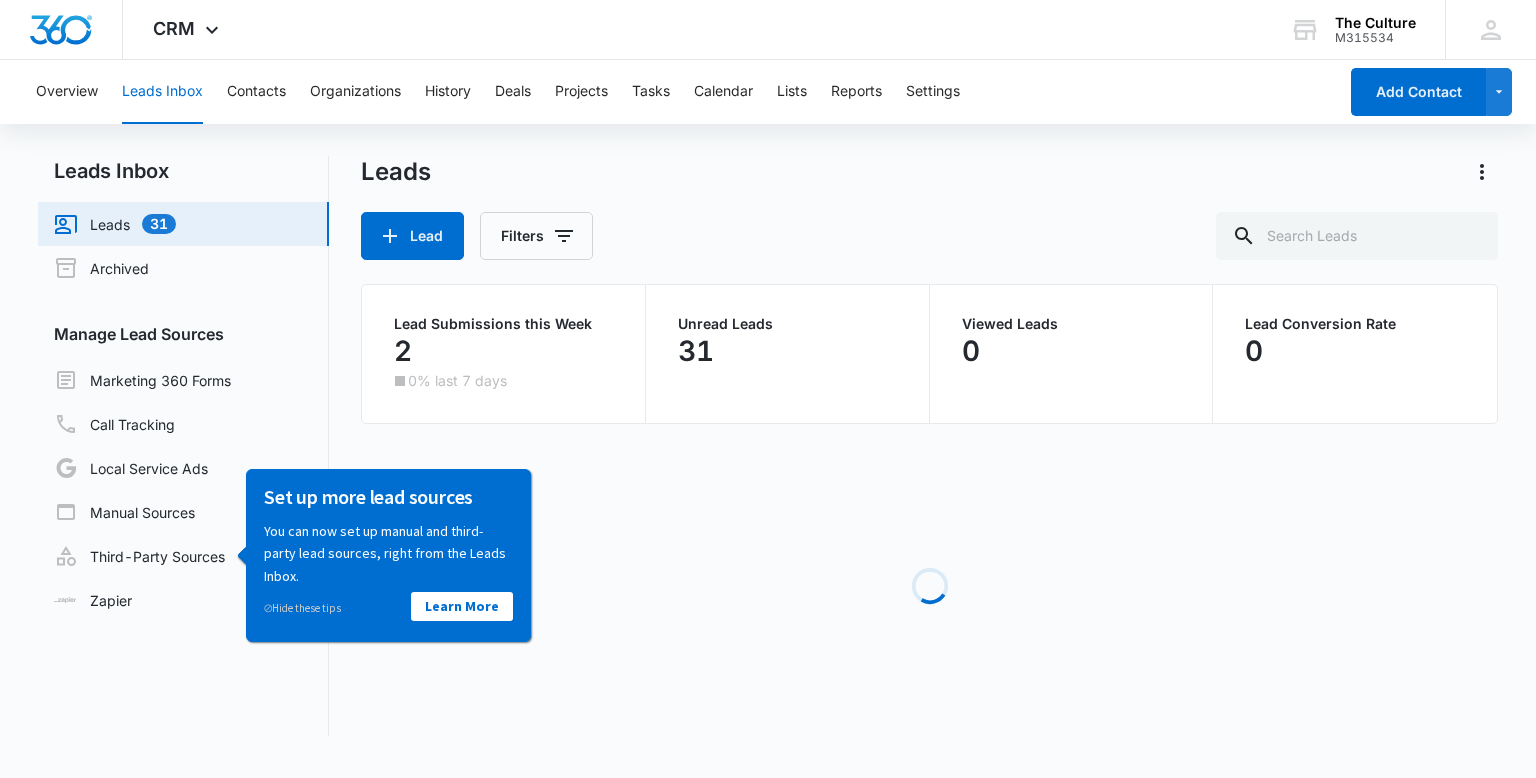 scroll, scrollTop: 0, scrollLeft: 0, axis: both 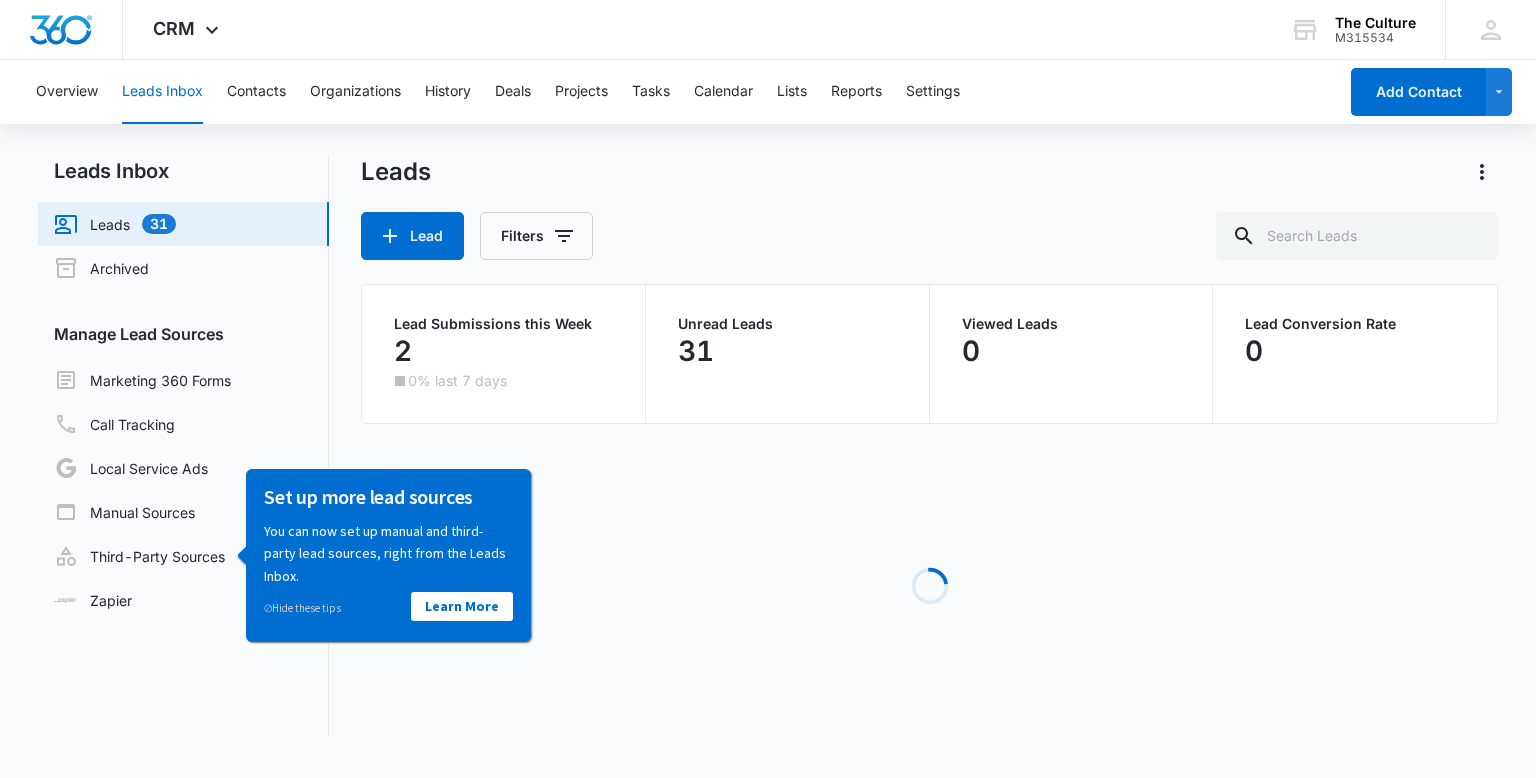 click on "Set up more lead sources                       You can now set up manual and third-party lead sources, right from the Leads Inbox.                              ⊘  Hide these tips
Learn More" at bounding box center (388, 555) 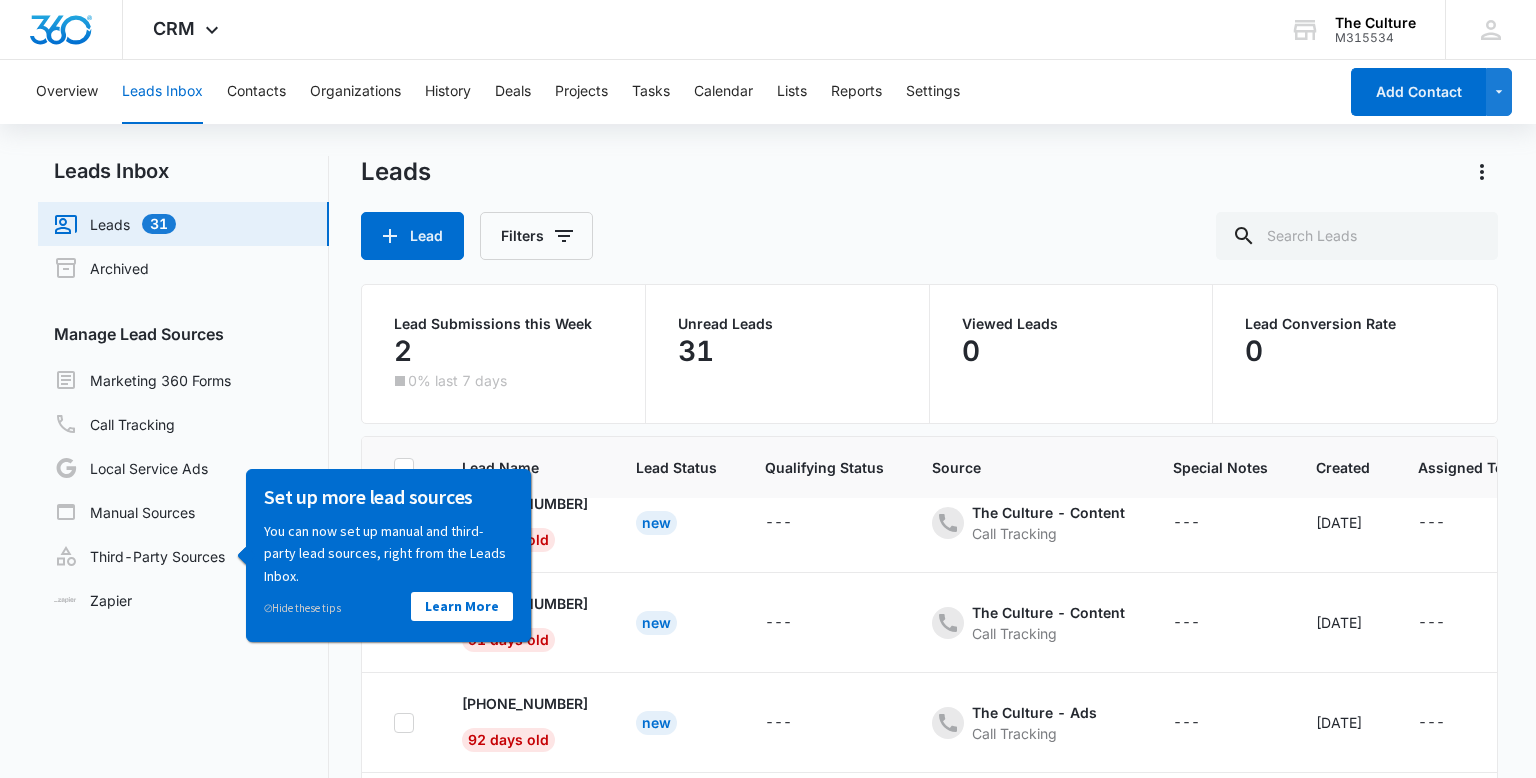 scroll, scrollTop: 654, scrollLeft: 1, axis: both 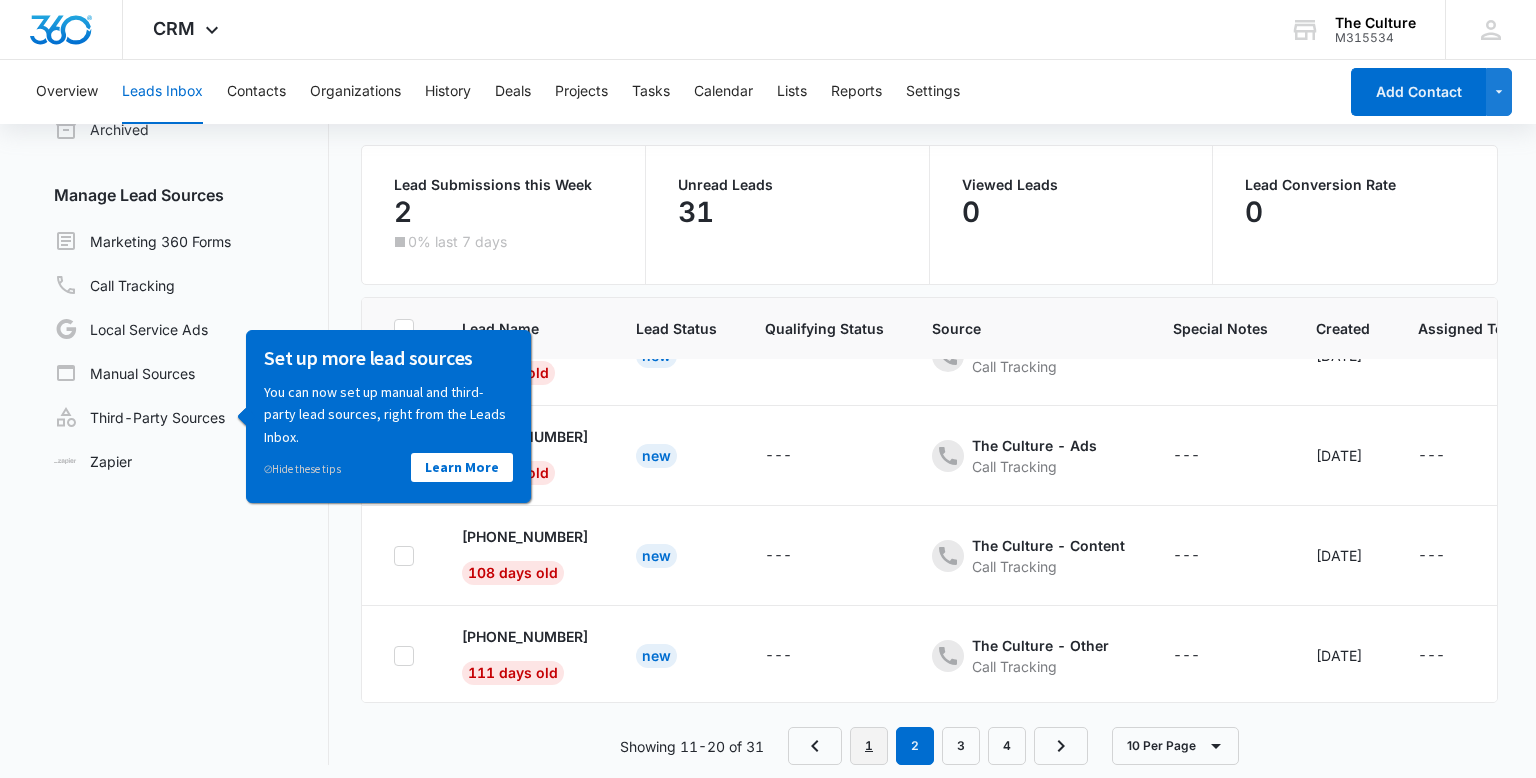 click on "1" at bounding box center (869, 746) 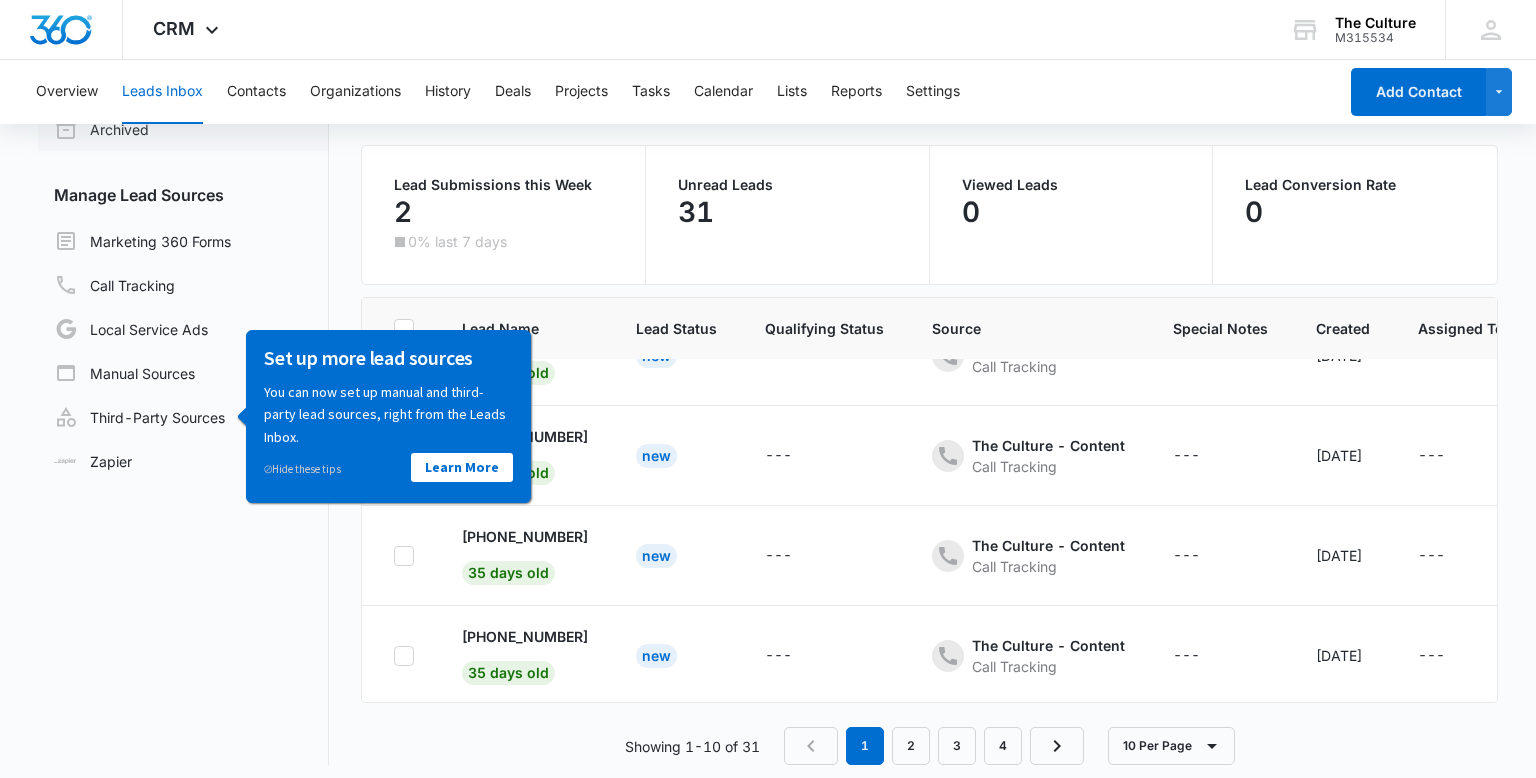scroll, scrollTop: 0, scrollLeft: 1, axis: horizontal 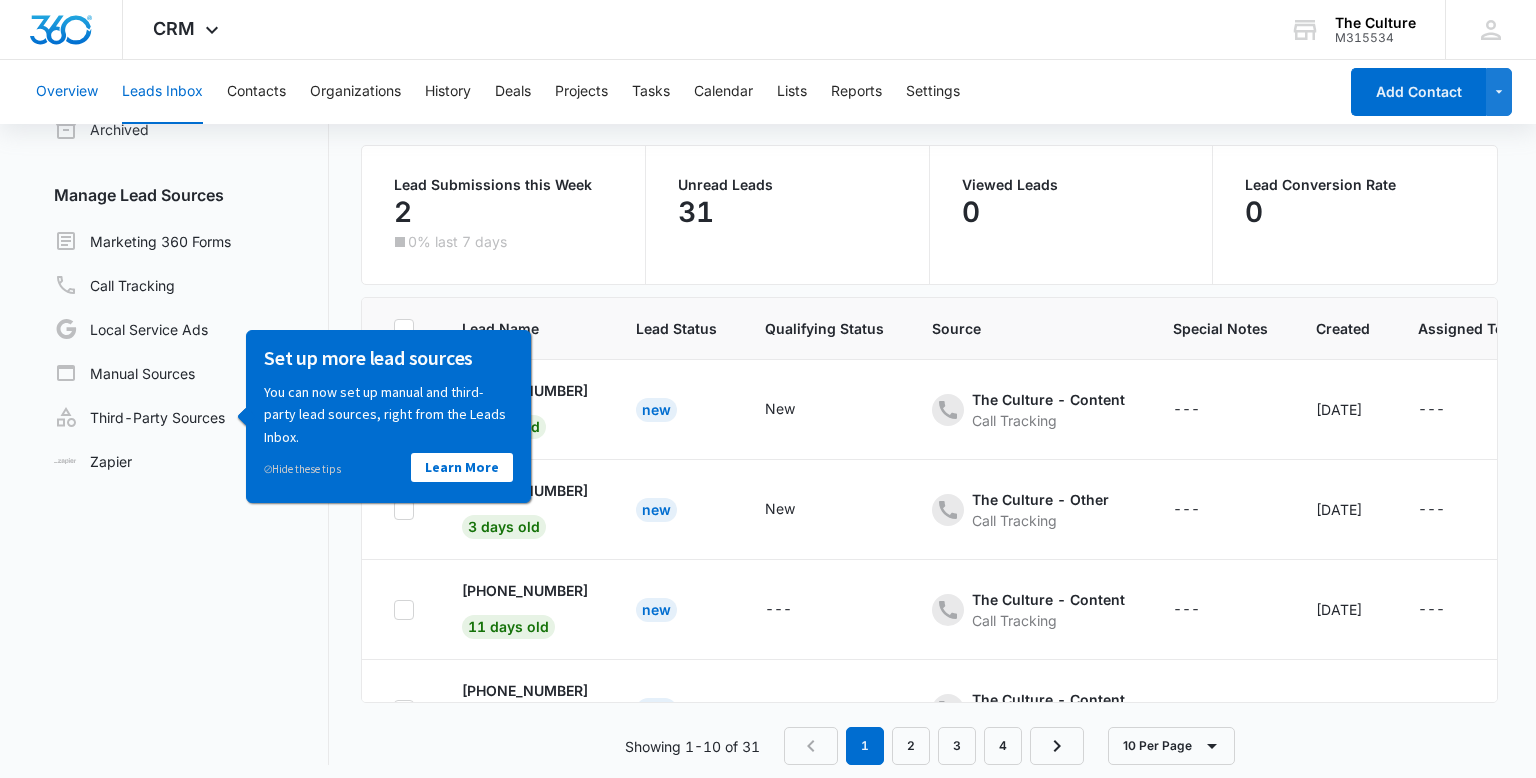 click on "Overview" at bounding box center (67, 92) 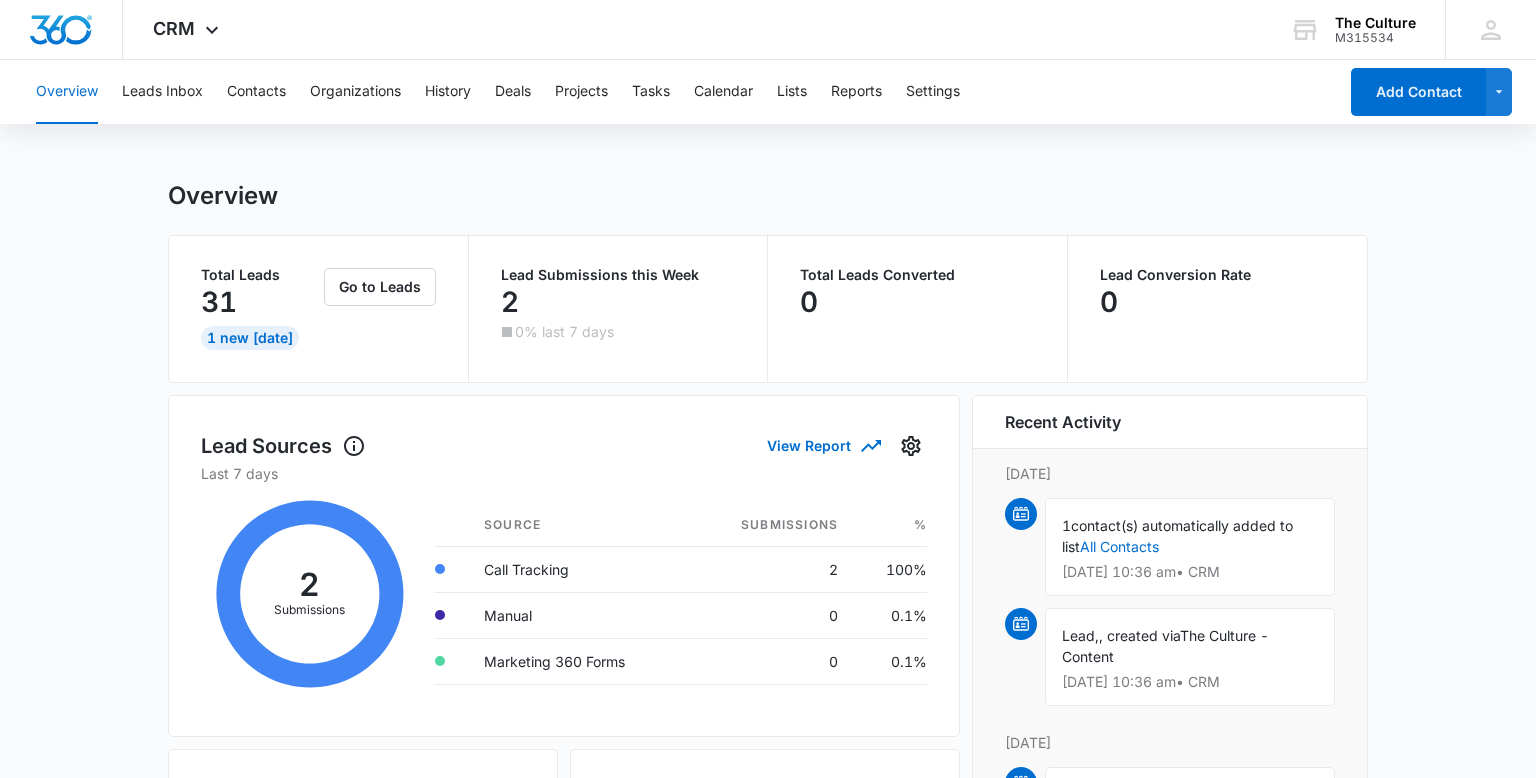 scroll, scrollTop: 0, scrollLeft: 0, axis: both 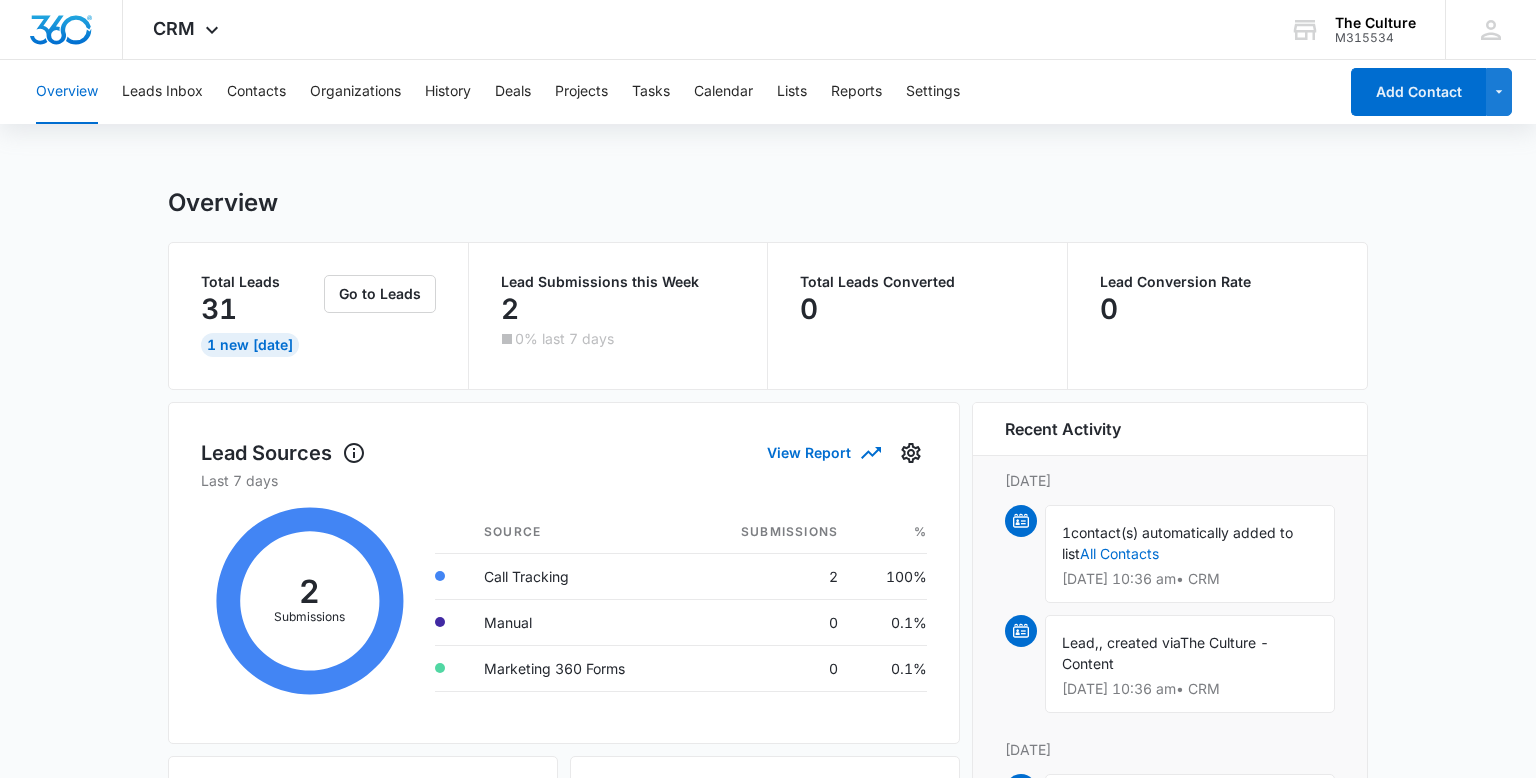click on "1 New [DATE]" at bounding box center [250, 345] 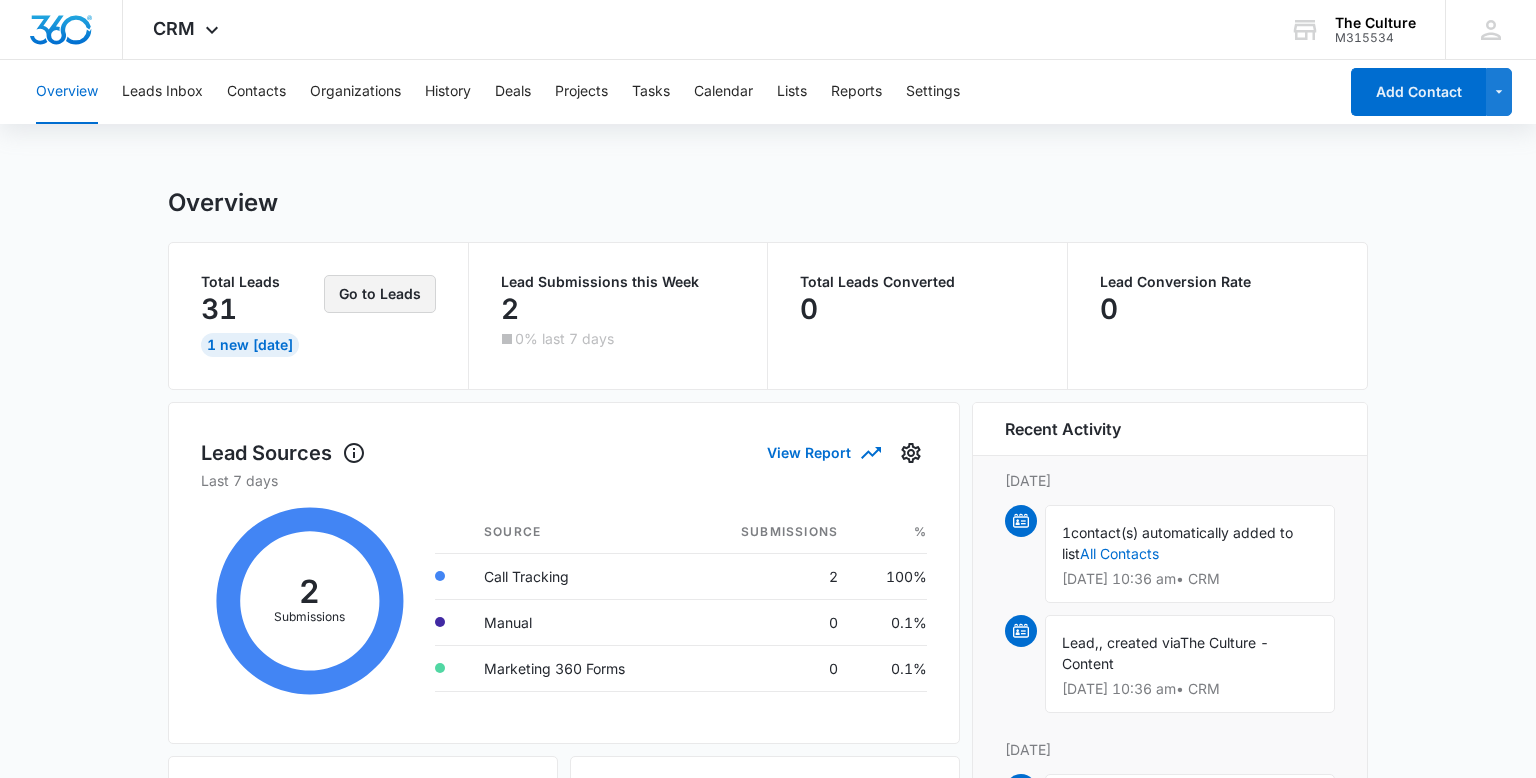 click on "Go to Leads" at bounding box center [380, 294] 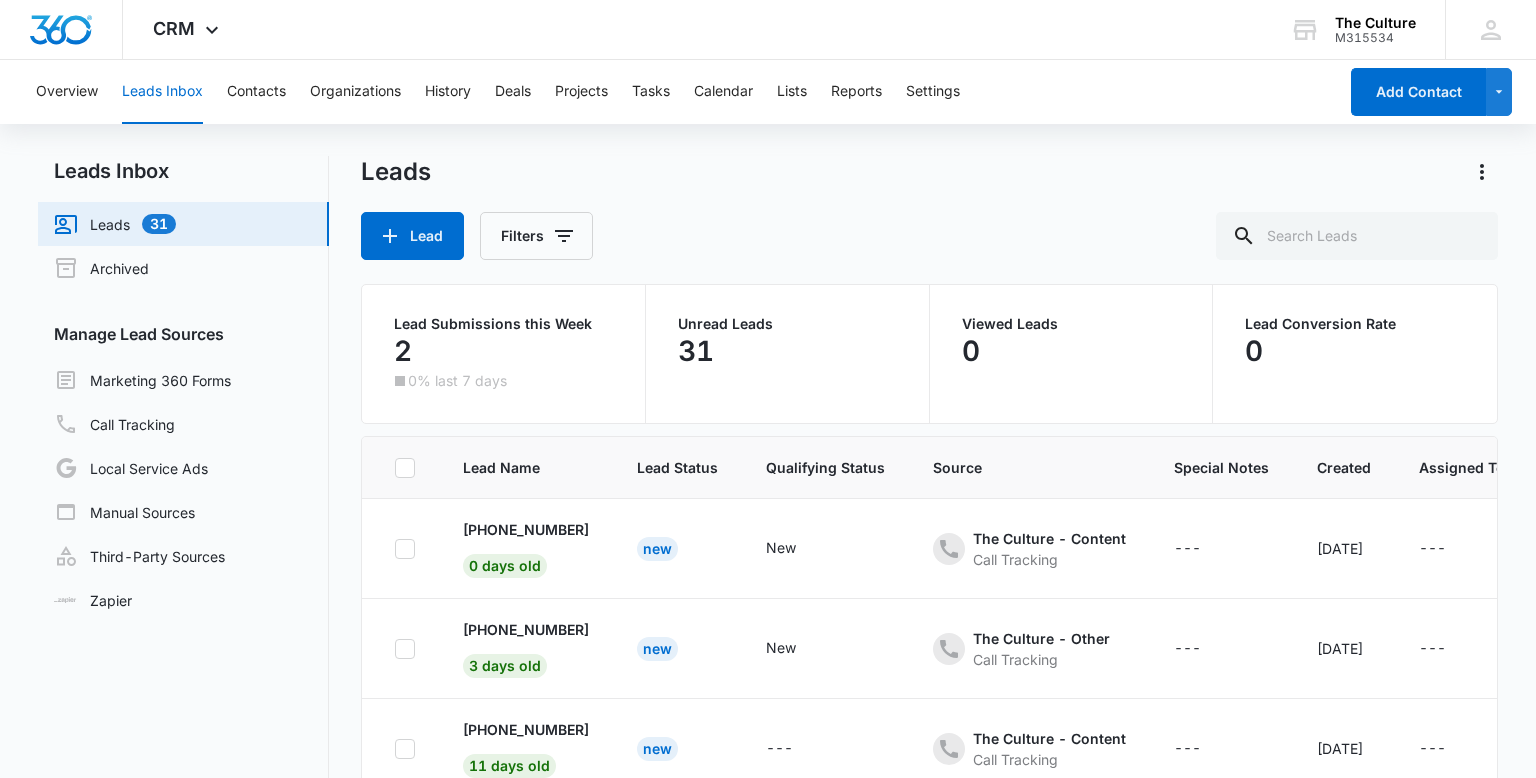 scroll, scrollTop: 0, scrollLeft: 0, axis: both 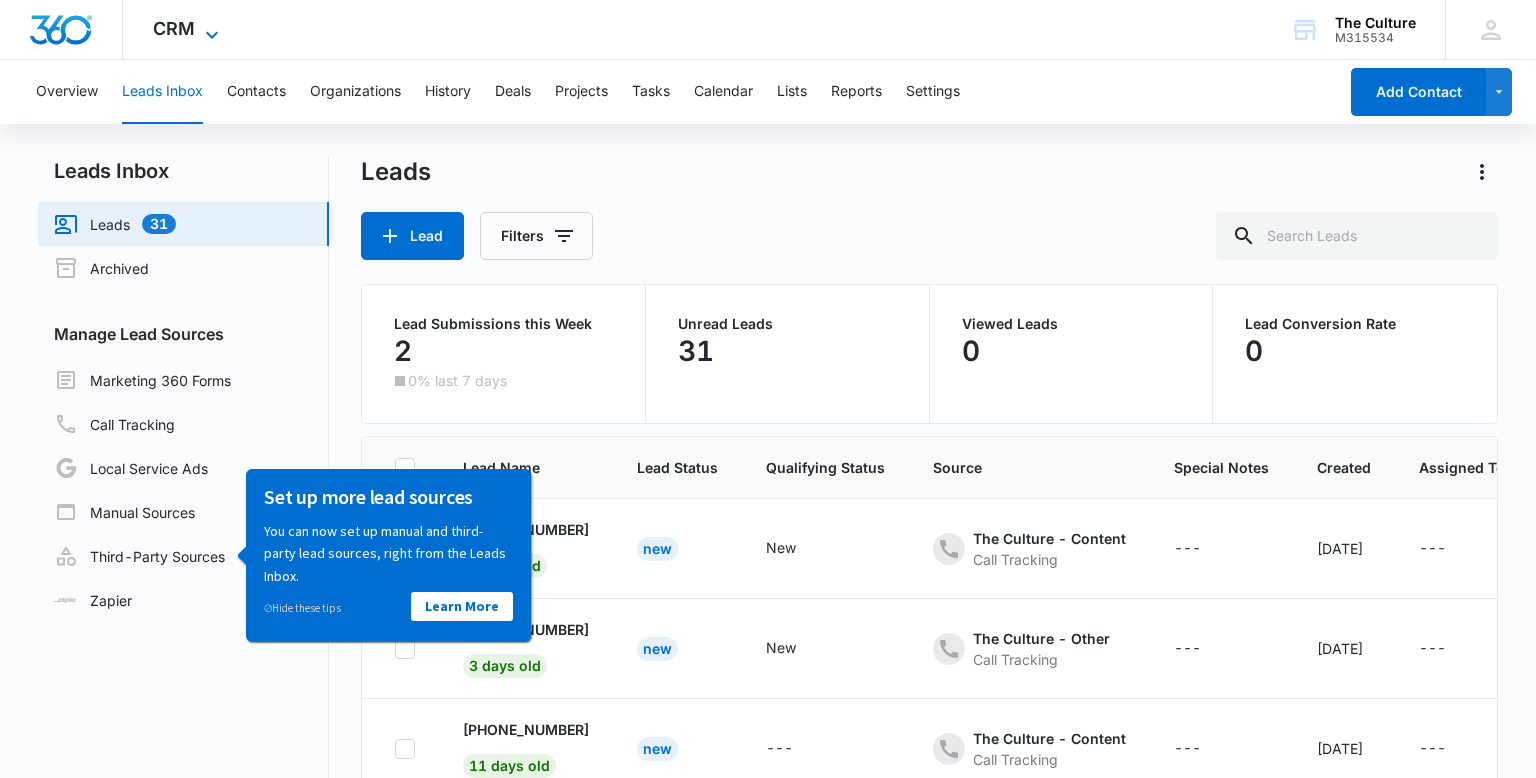 click 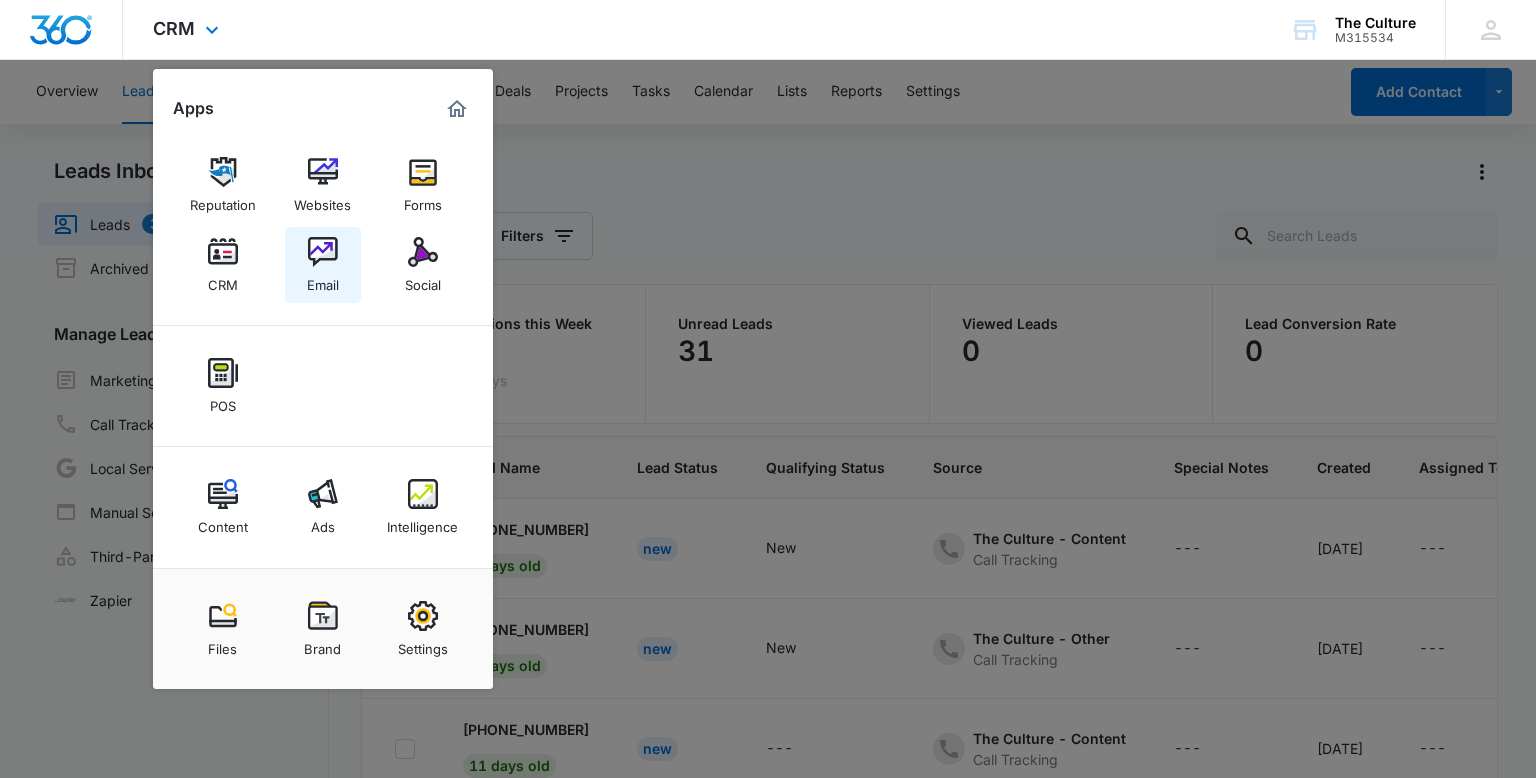 click at bounding box center [323, 252] 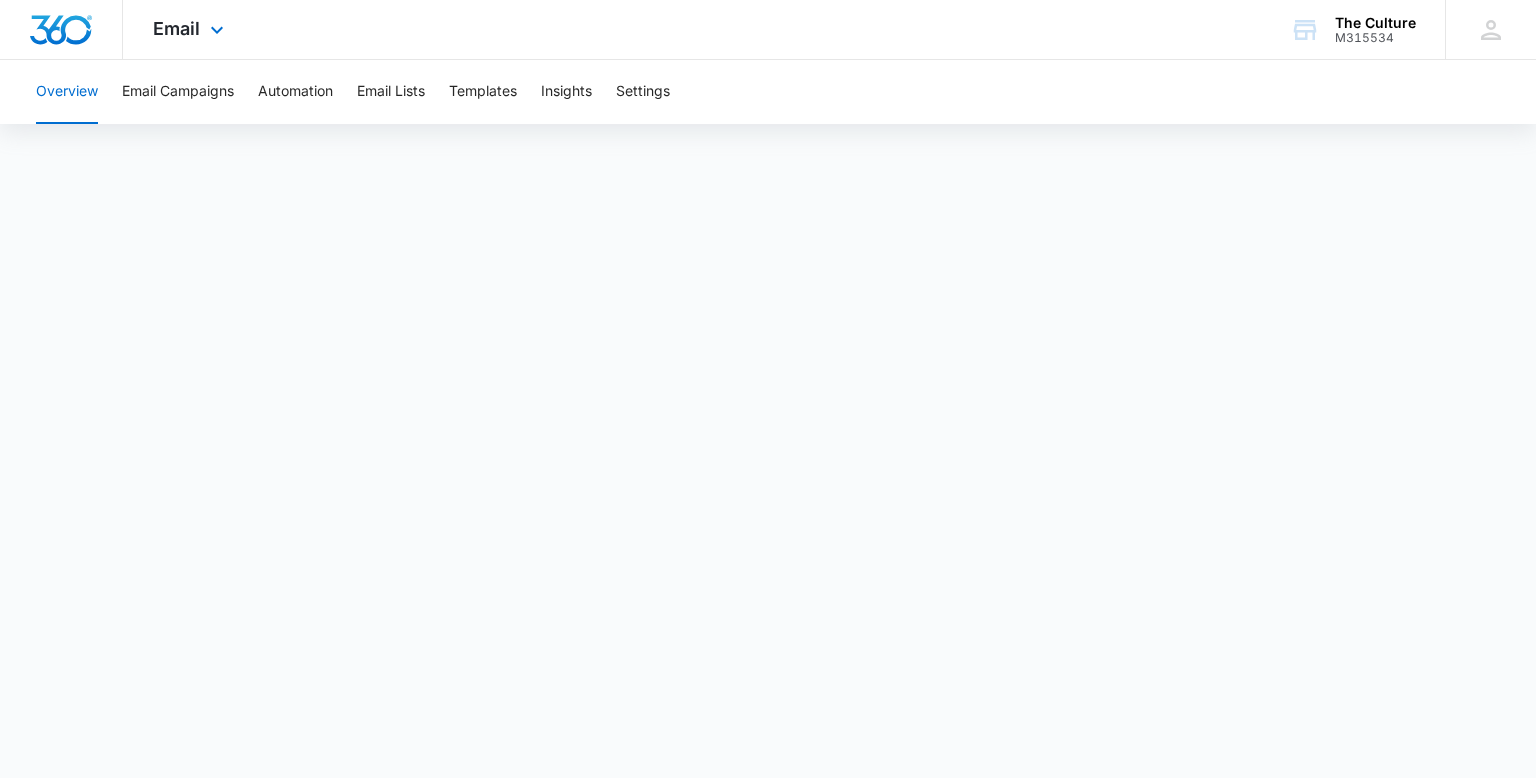 click at bounding box center (61, 30) 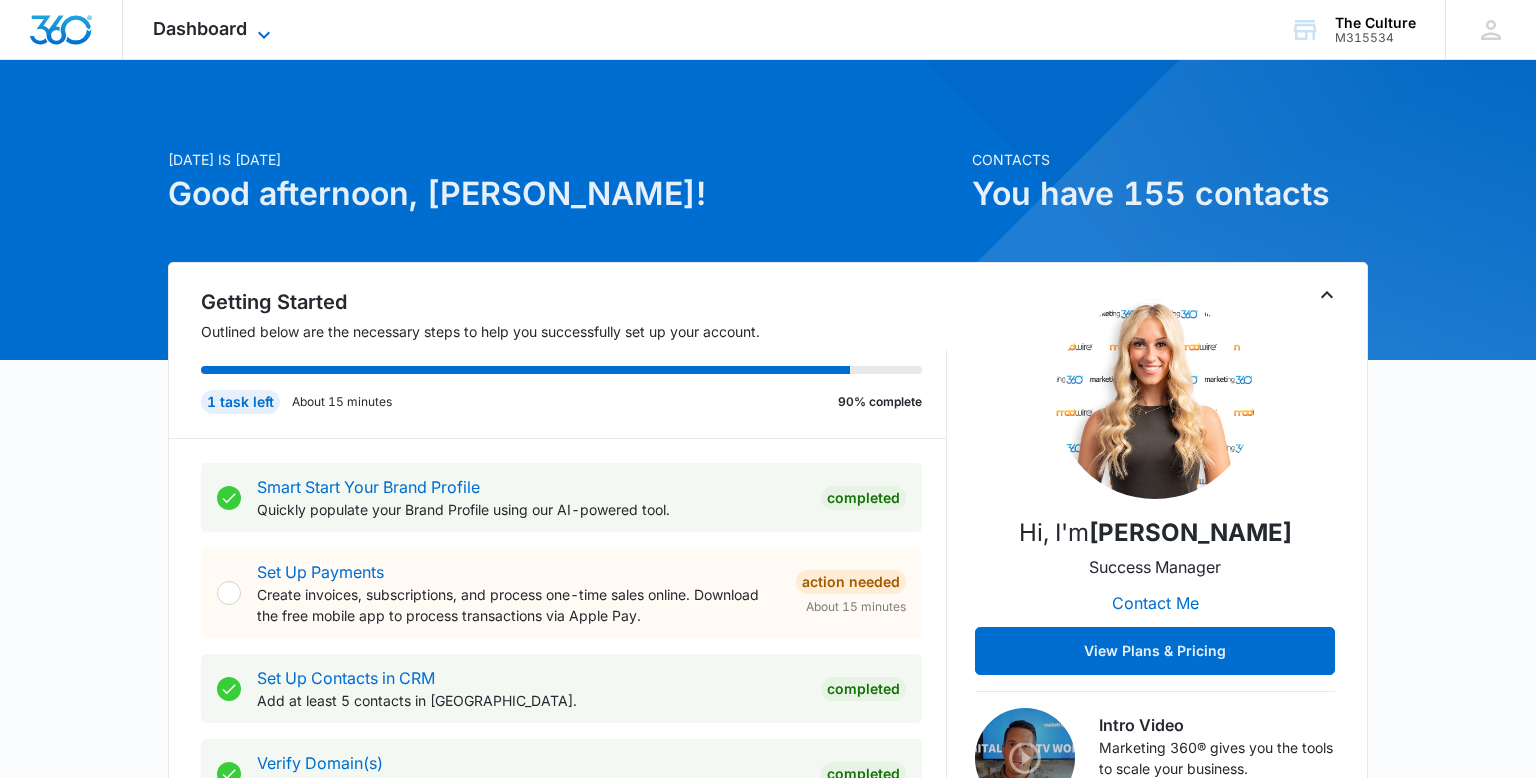 click on "Dashboard" at bounding box center [200, 28] 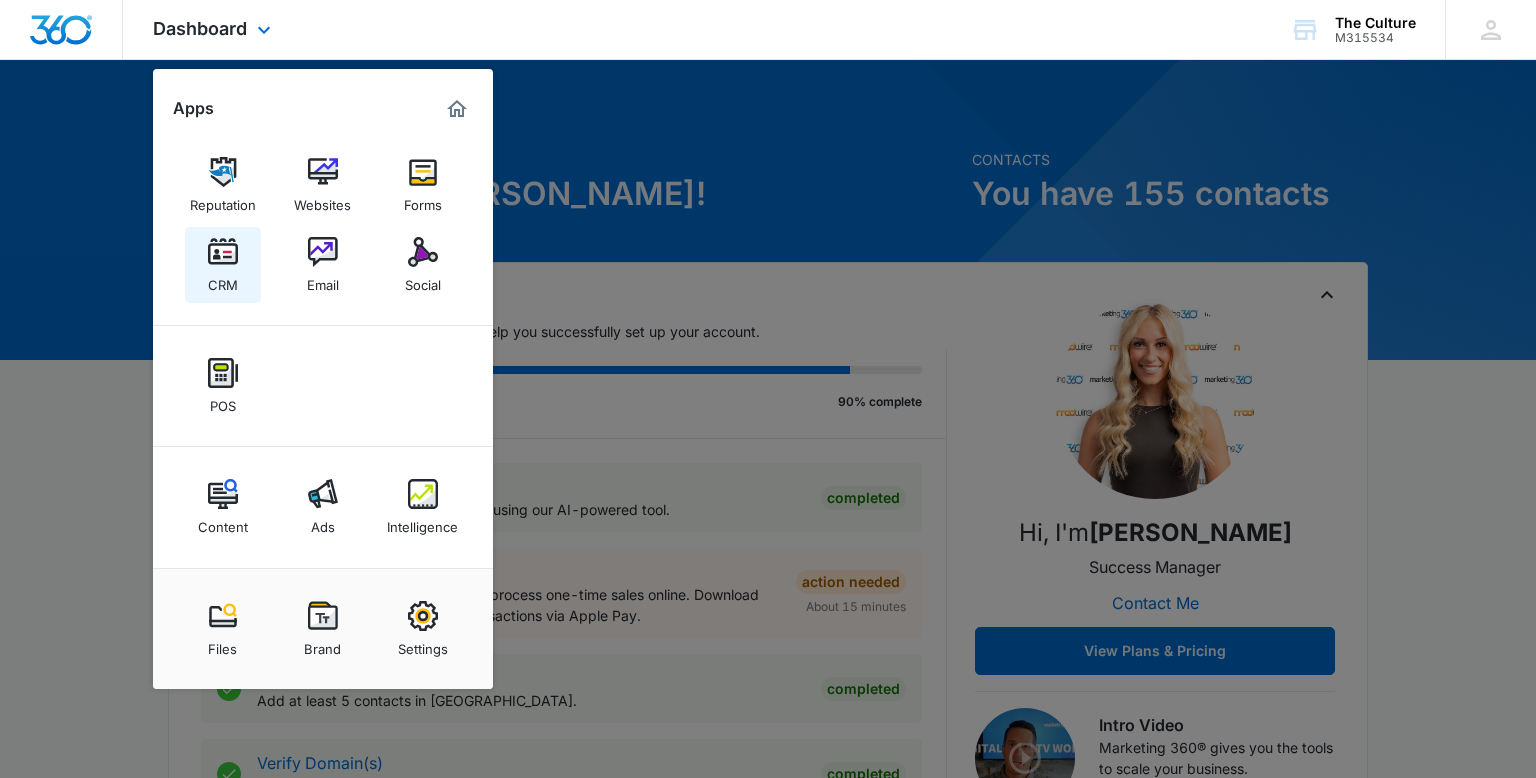 click at bounding box center [223, 252] 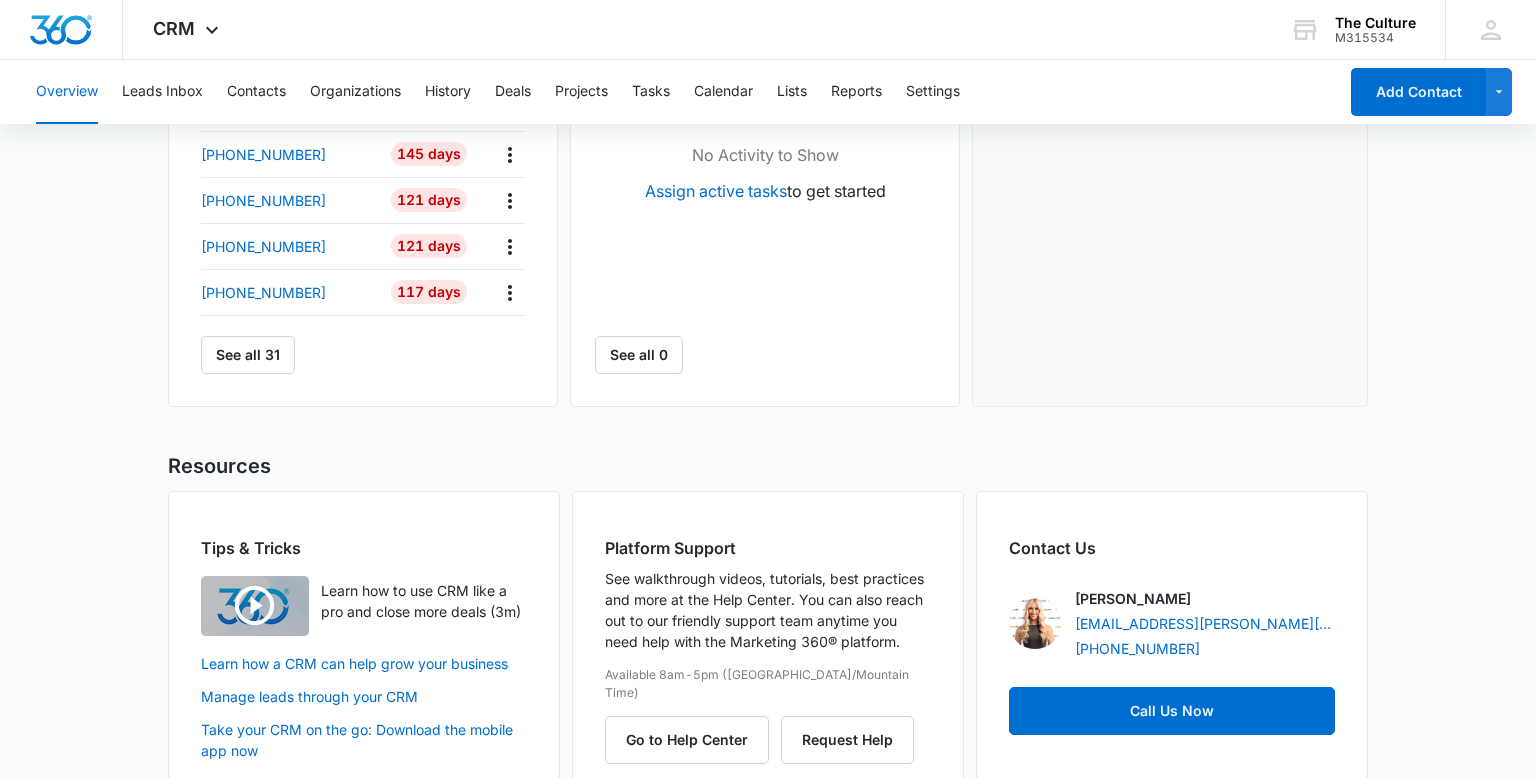 scroll, scrollTop: 895, scrollLeft: 0, axis: vertical 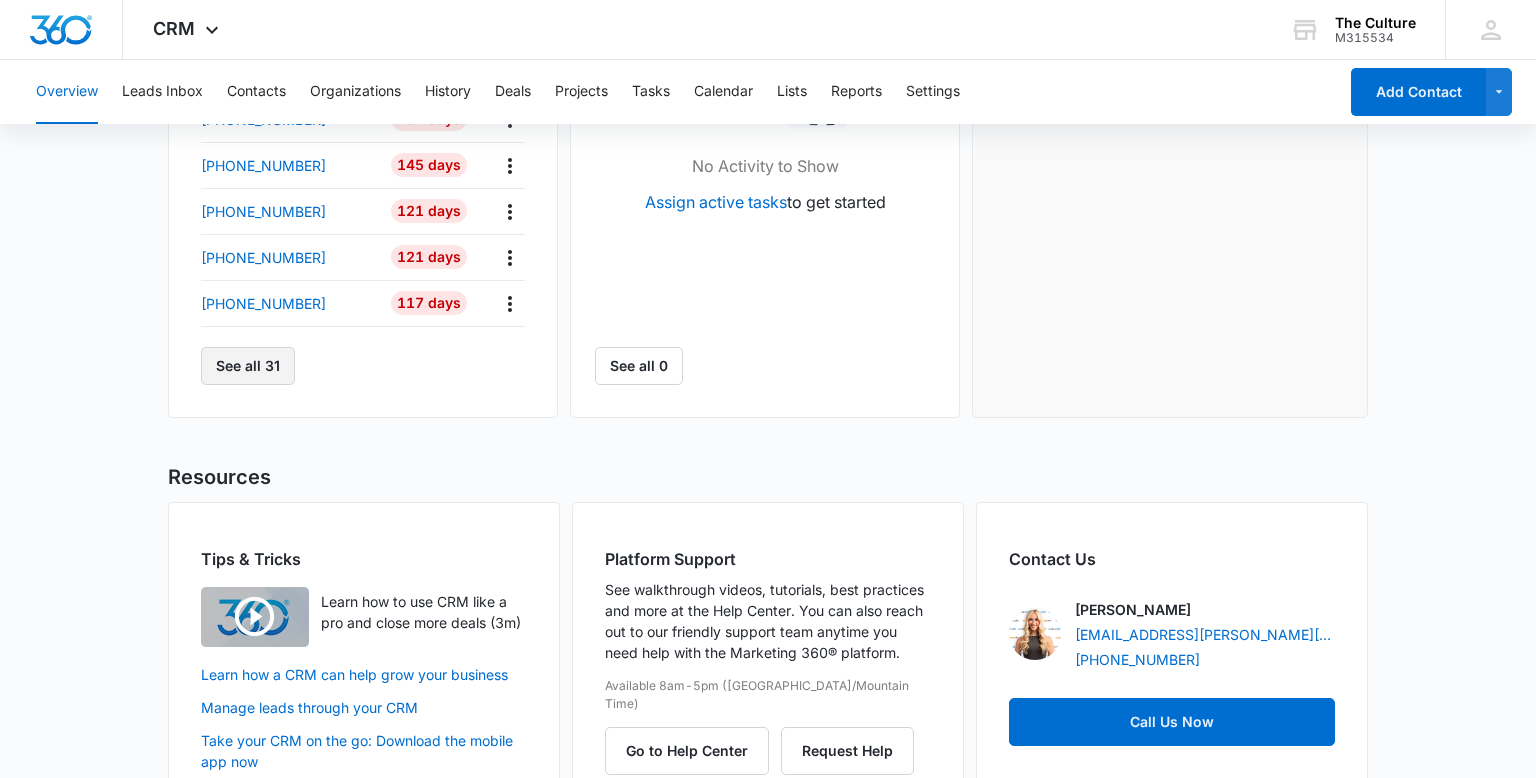 click on "See all 31" at bounding box center (248, 366) 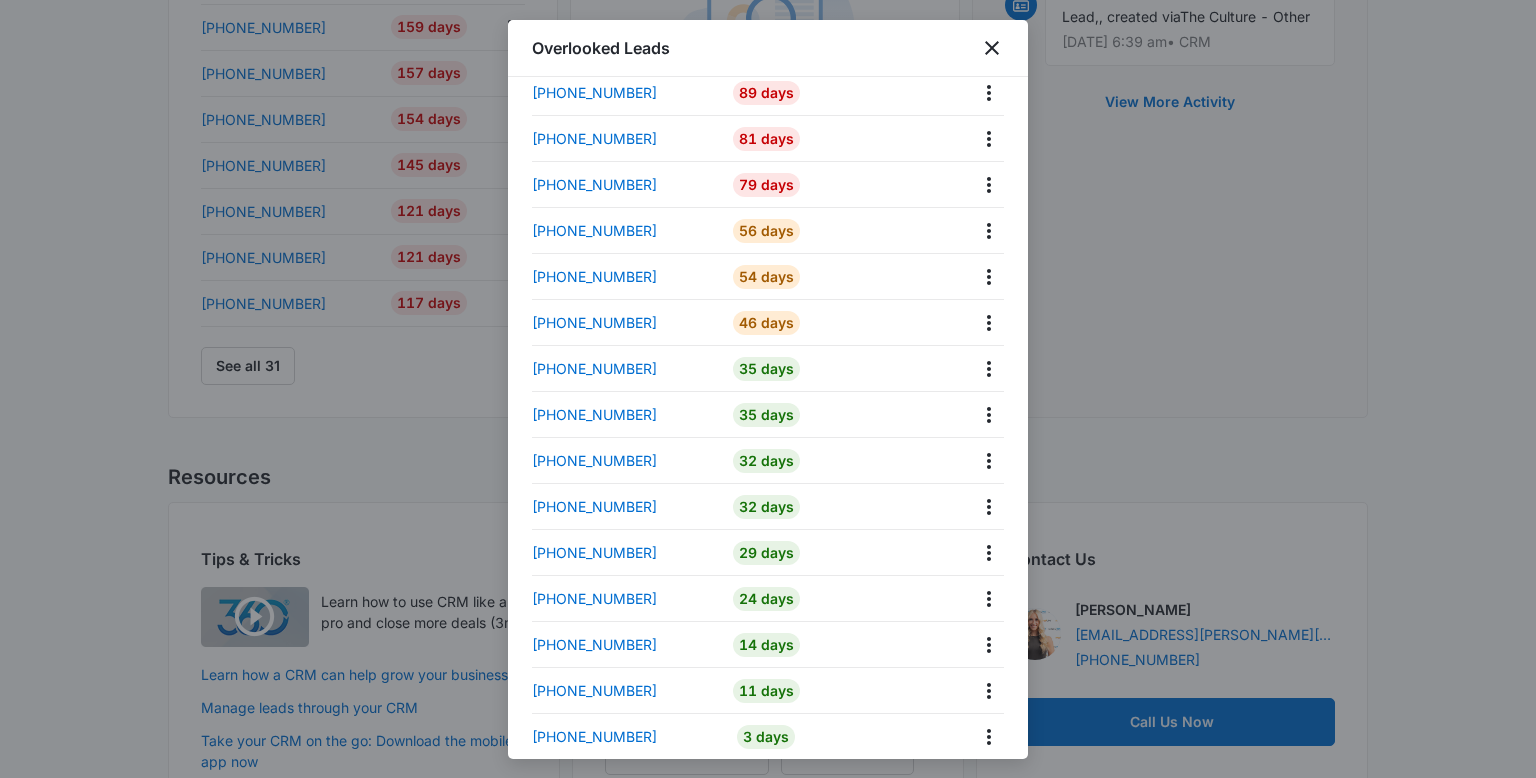 scroll, scrollTop: 835, scrollLeft: 0, axis: vertical 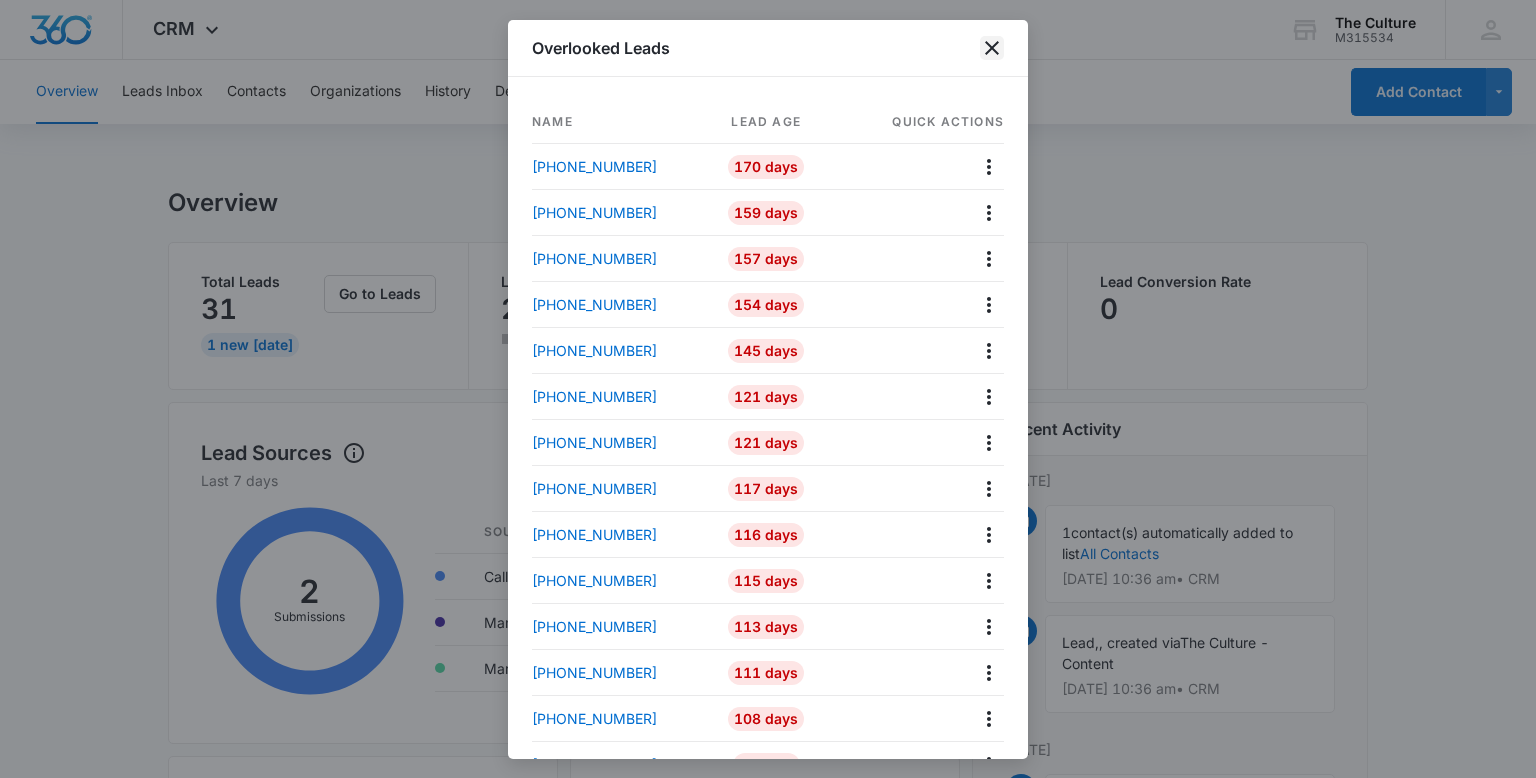 click 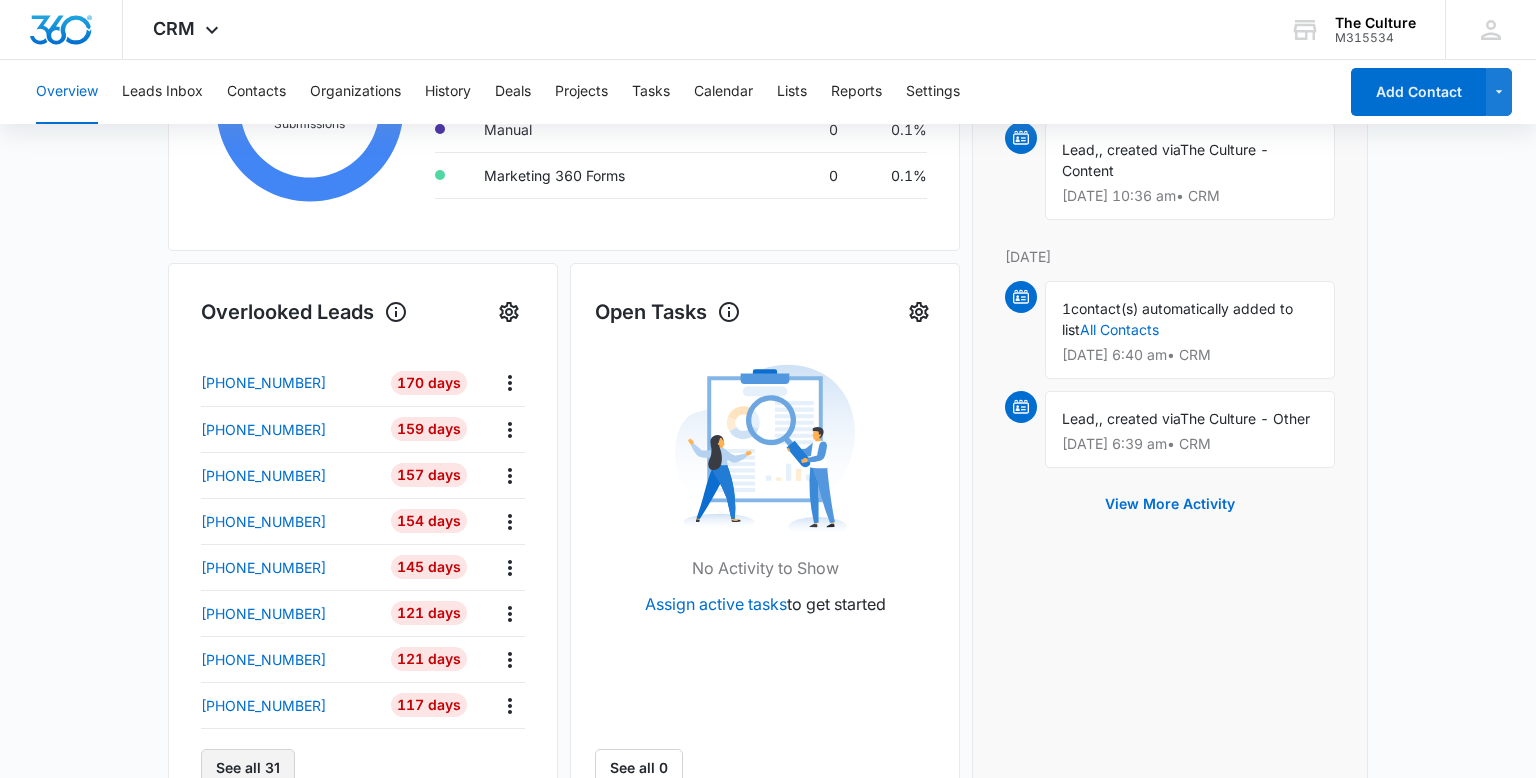scroll, scrollTop: 471, scrollLeft: 0, axis: vertical 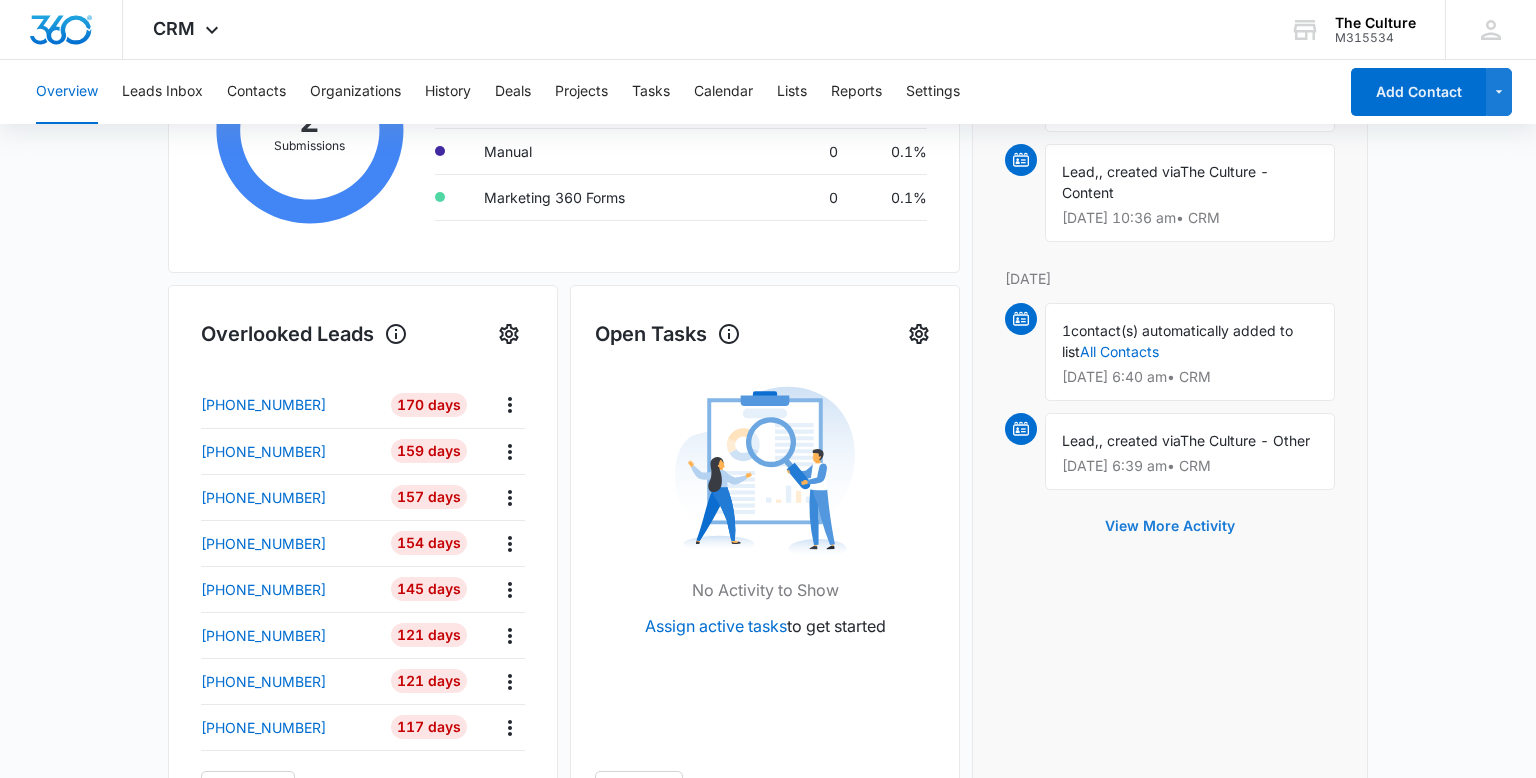 click on "View More Activity" at bounding box center (1170, 526) 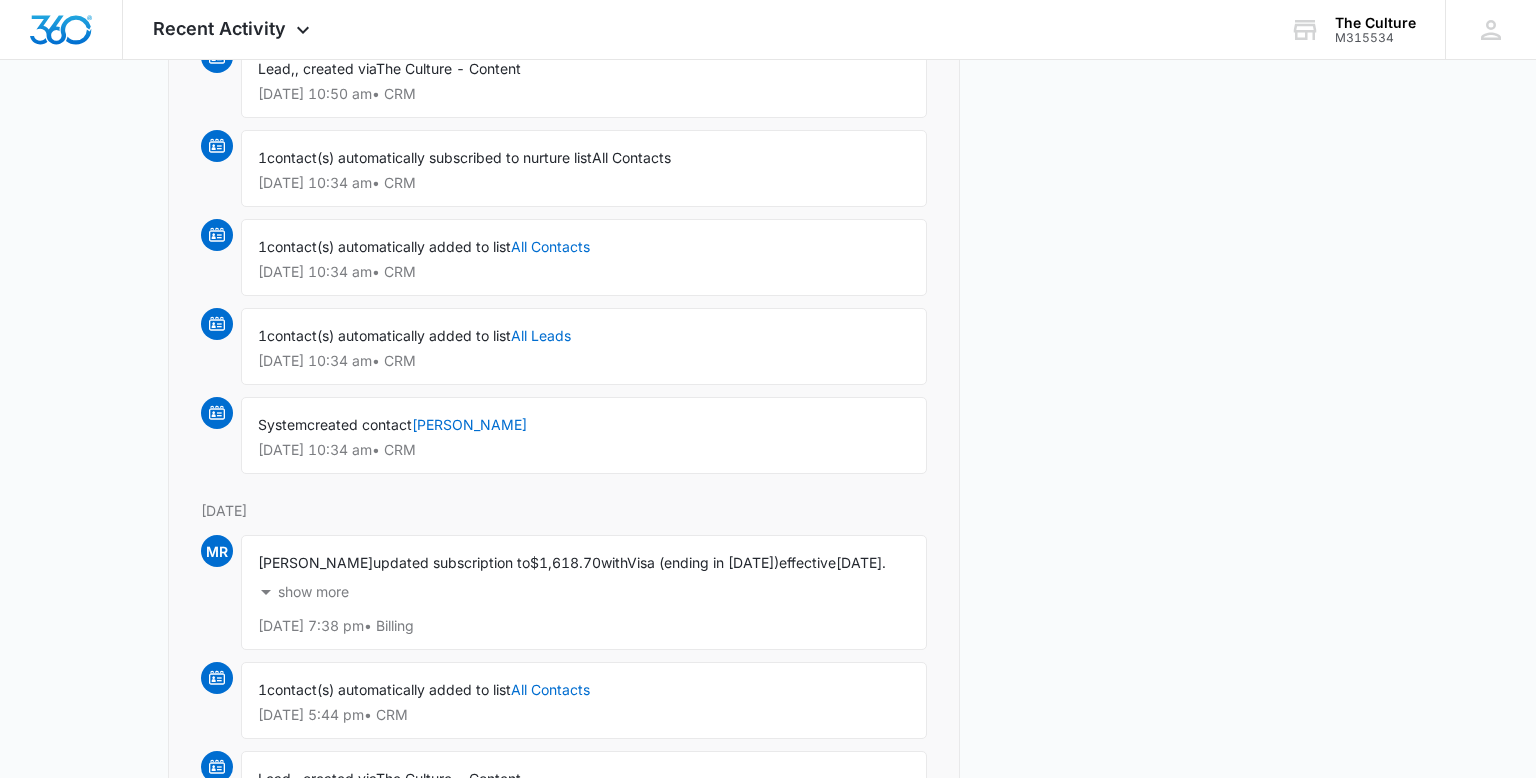 scroll, scrollTop: 0, scrollLeft: 0, axis: both 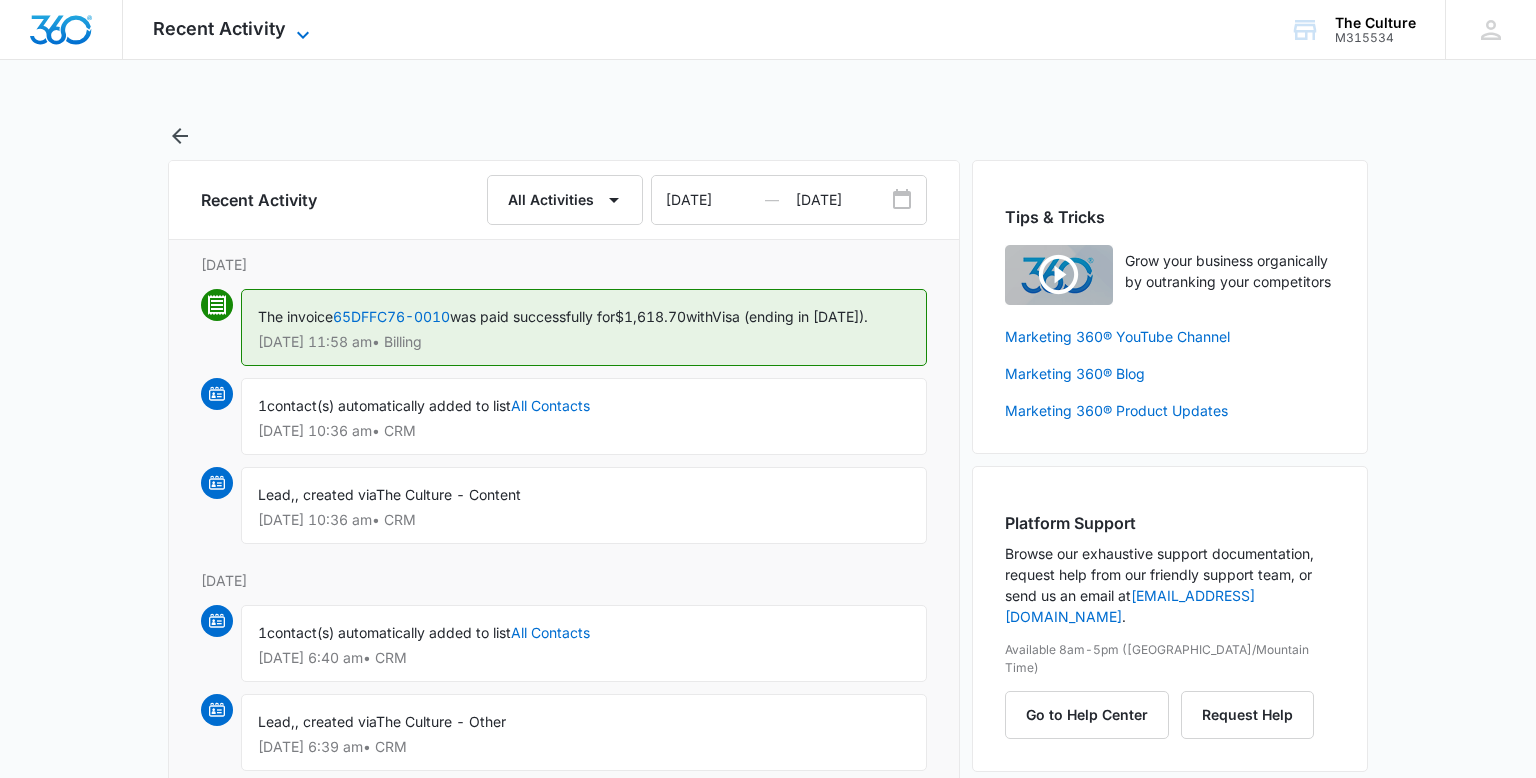 click on "Recent Activity" at bounding box center (219, 28) 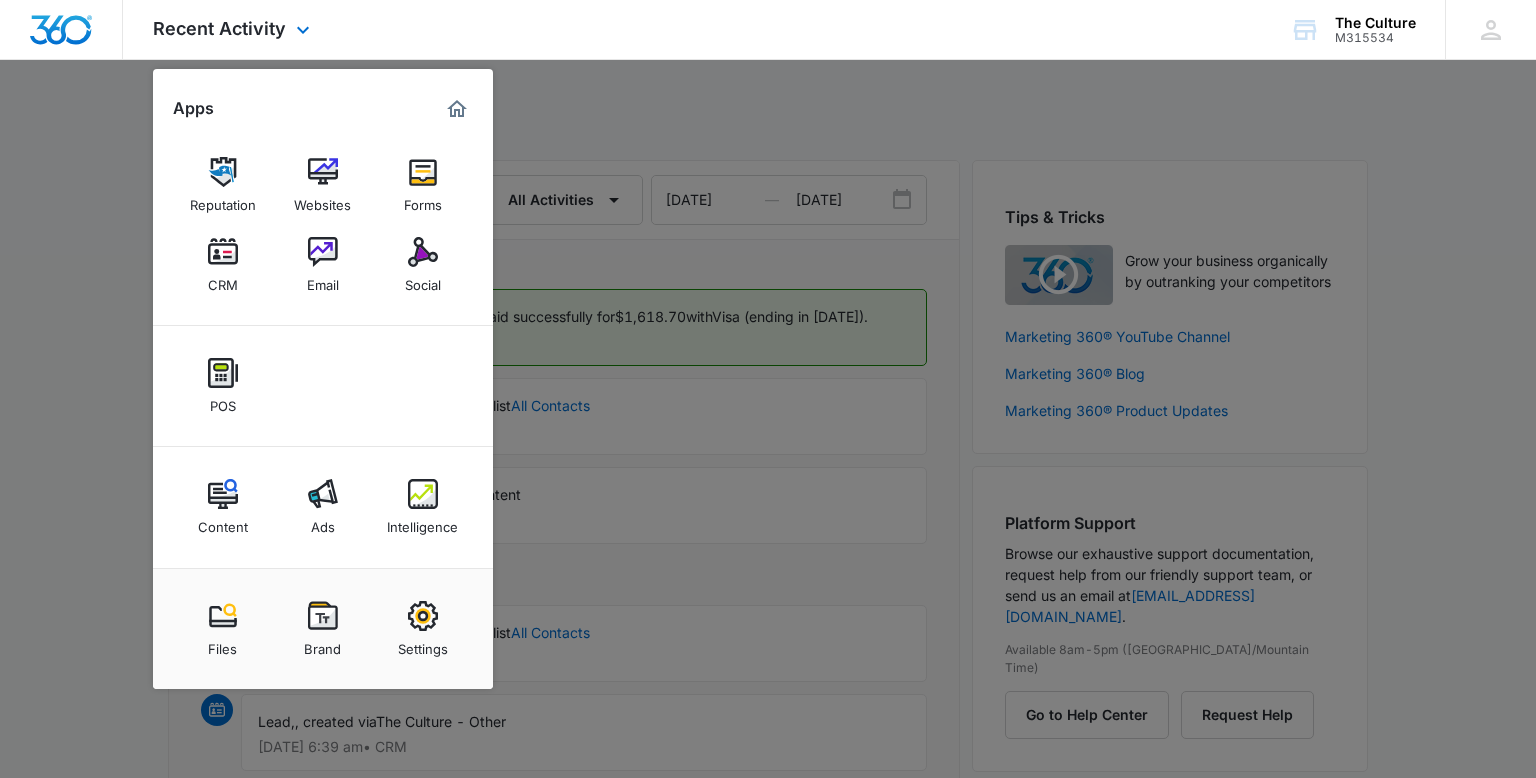 click at bounding box center (61, 30) 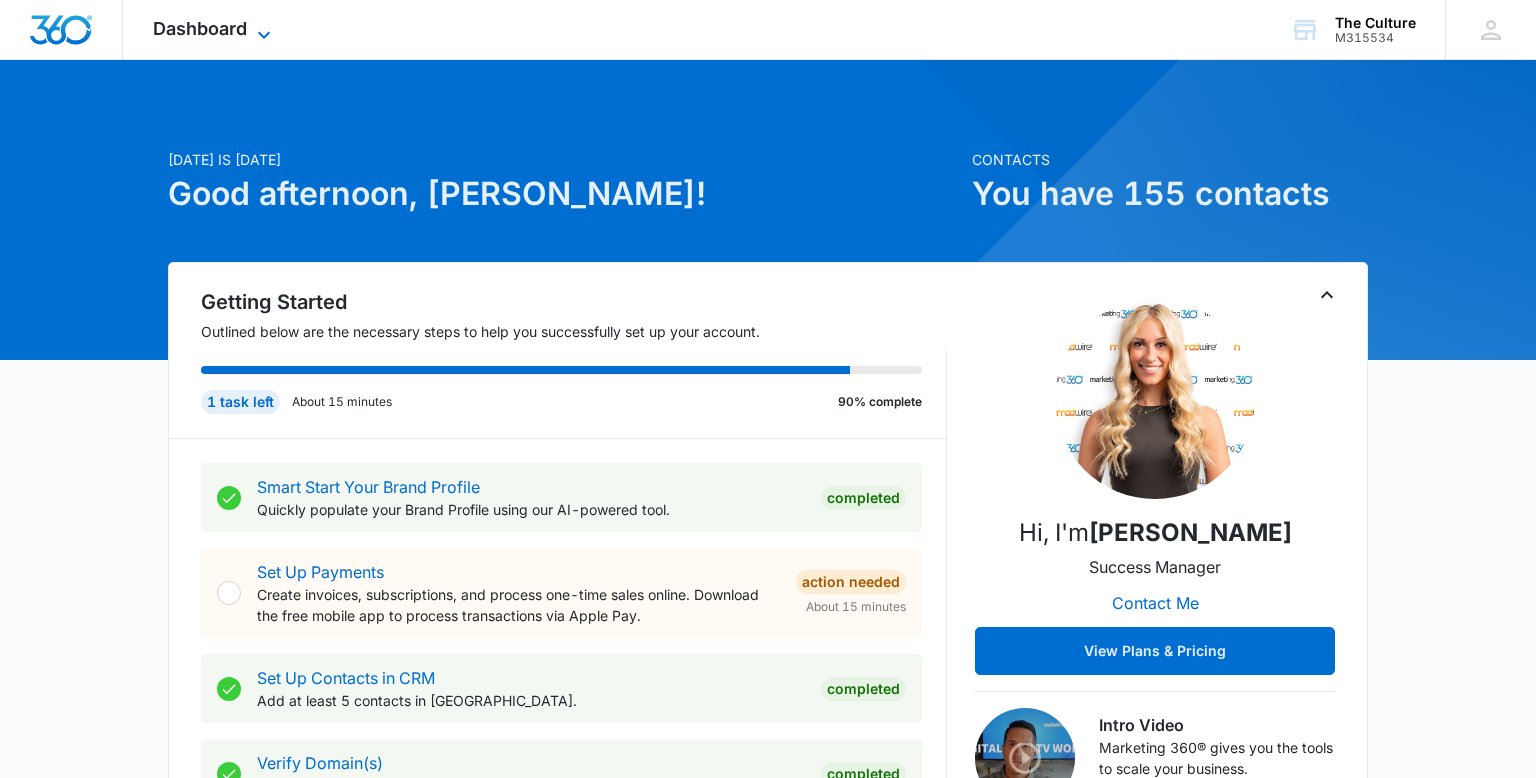 click on "Dashboard" at bounding box center (200, 28) 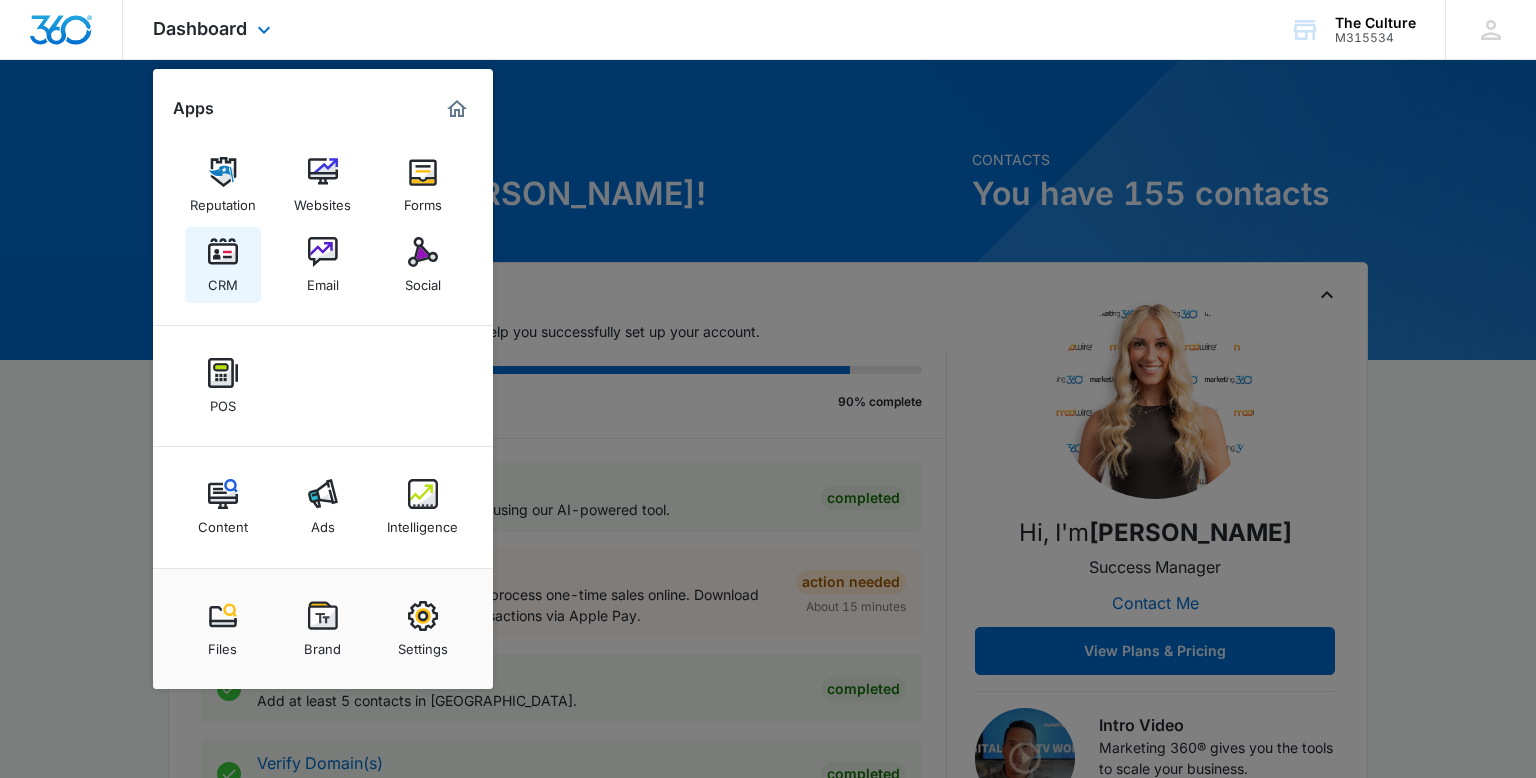 click on "CRM" at bounding box center (223, 280) 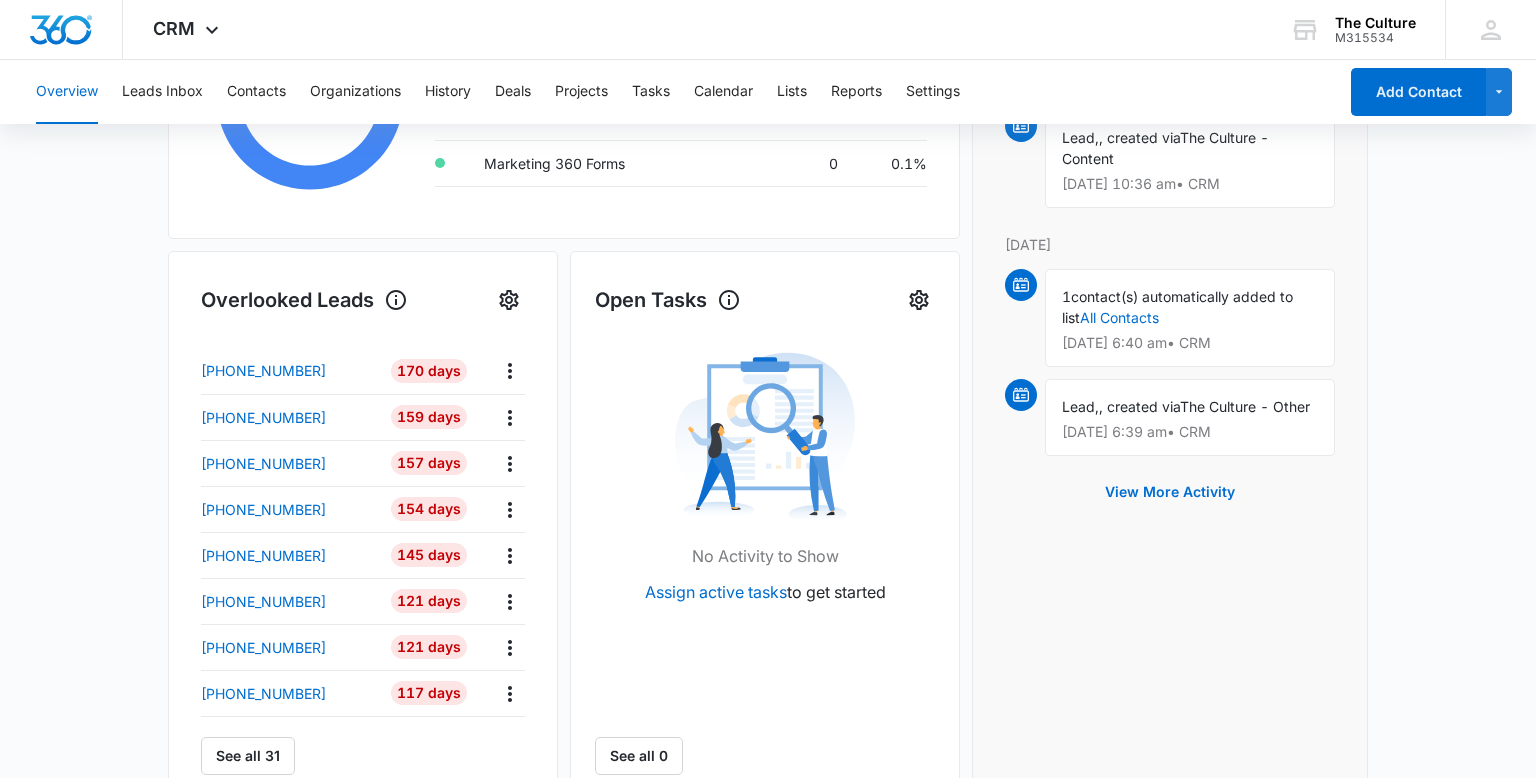 scroll, scrollTop: 516, scrollLeft: 0, axis: vertical 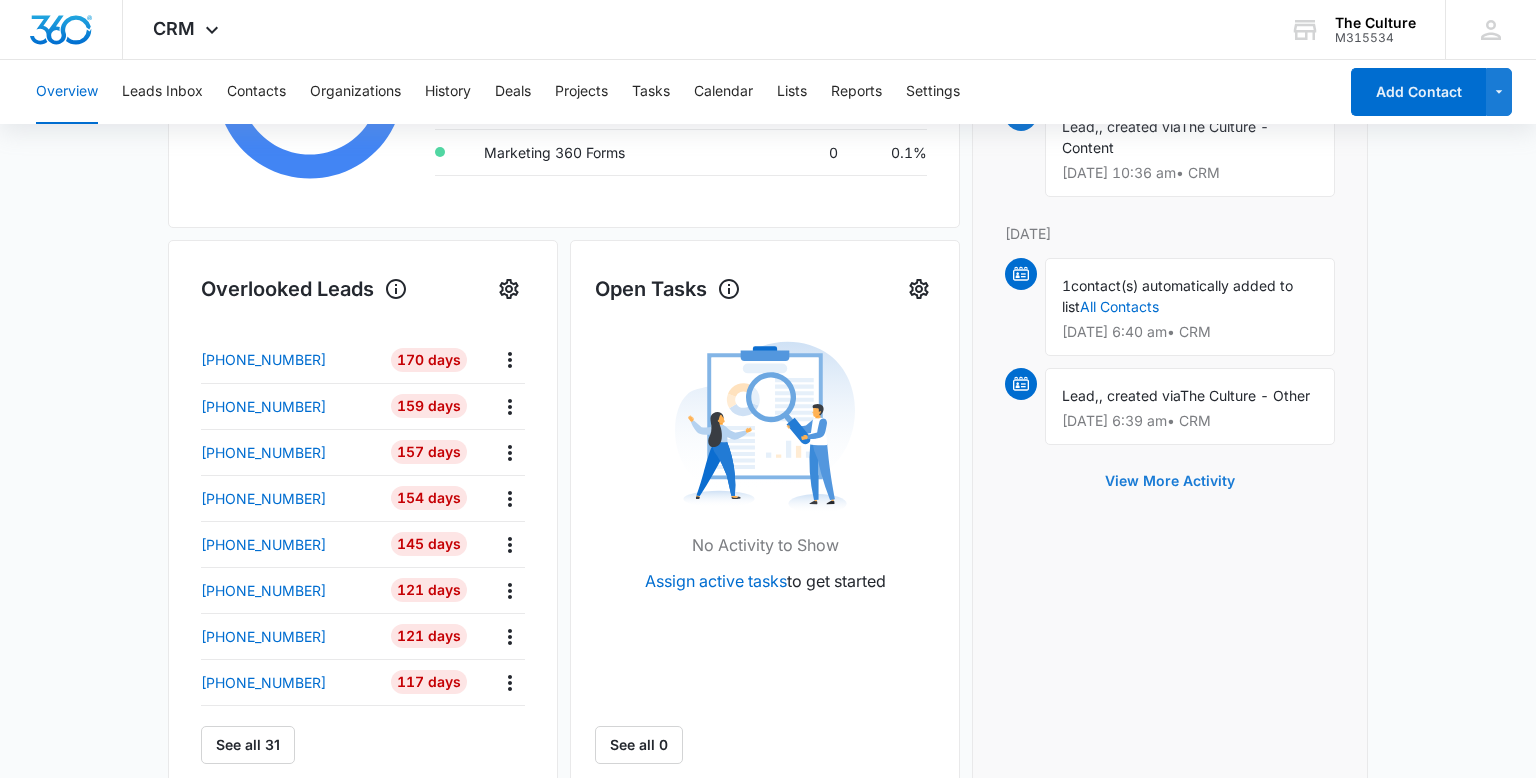 click on "View More Activity" at bounding box center (1170, 481) 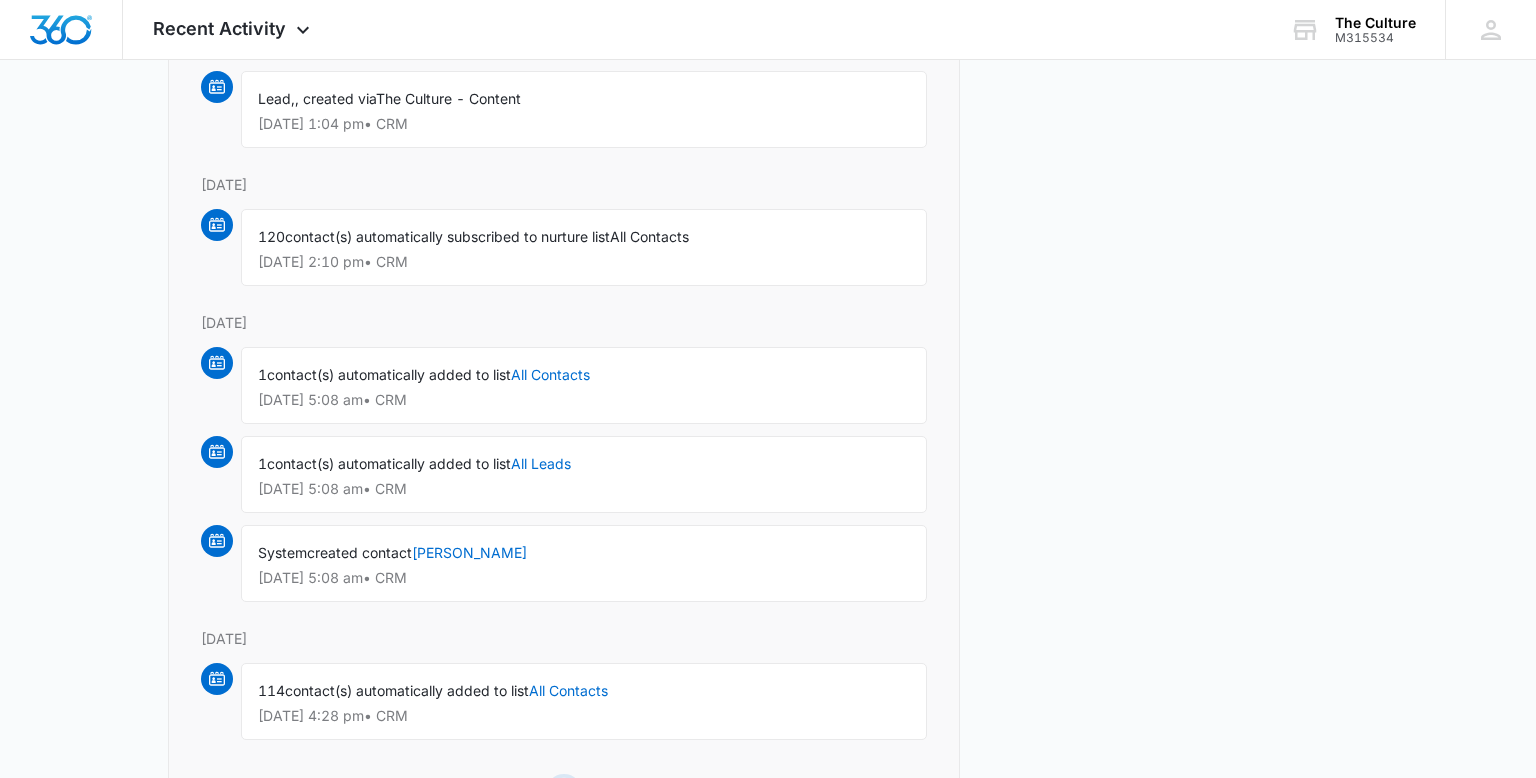 scroll, scrollTop: 0, scrollLeft: 0, axis: both 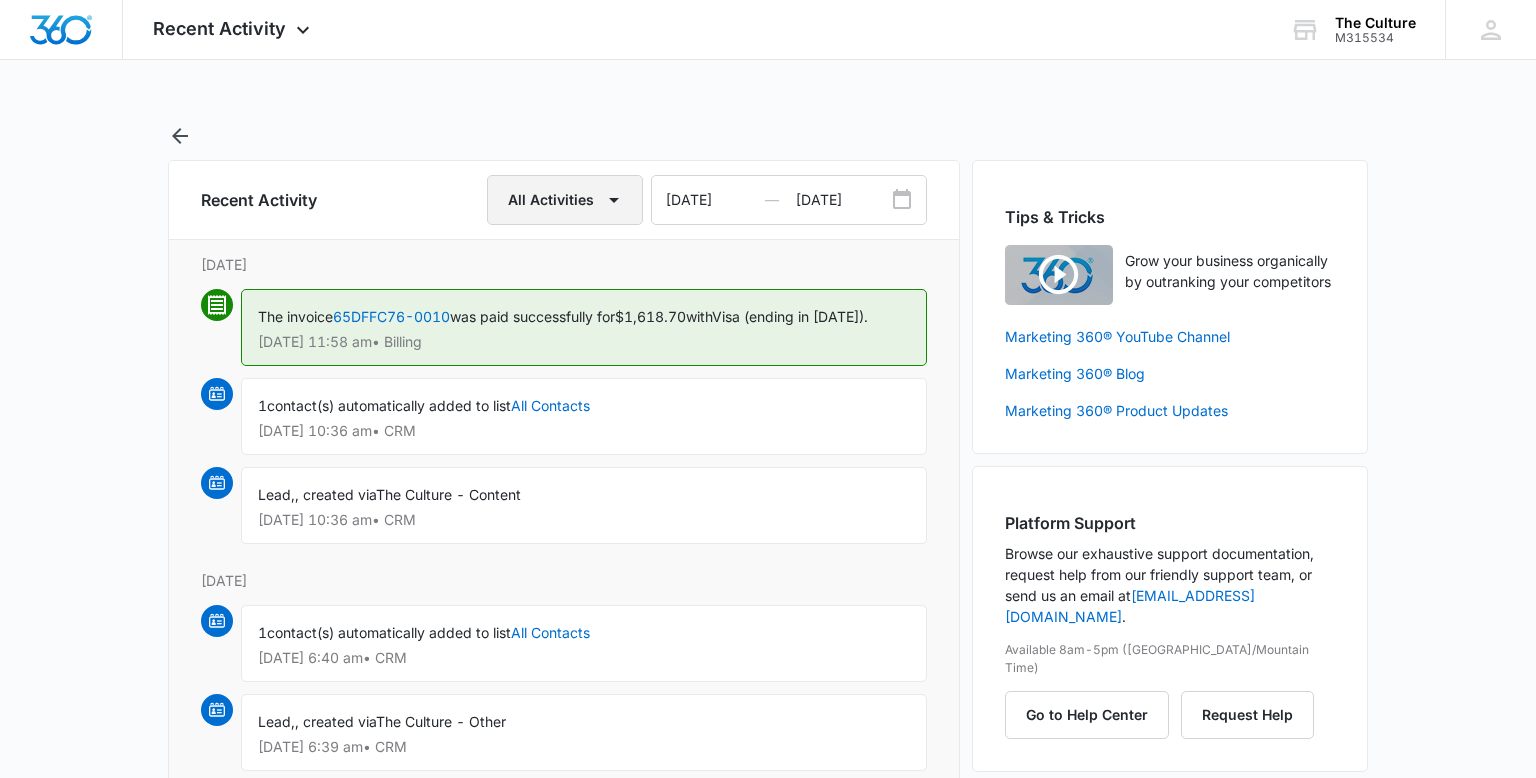 click on "All Activities" at bounding box center [565, 200] 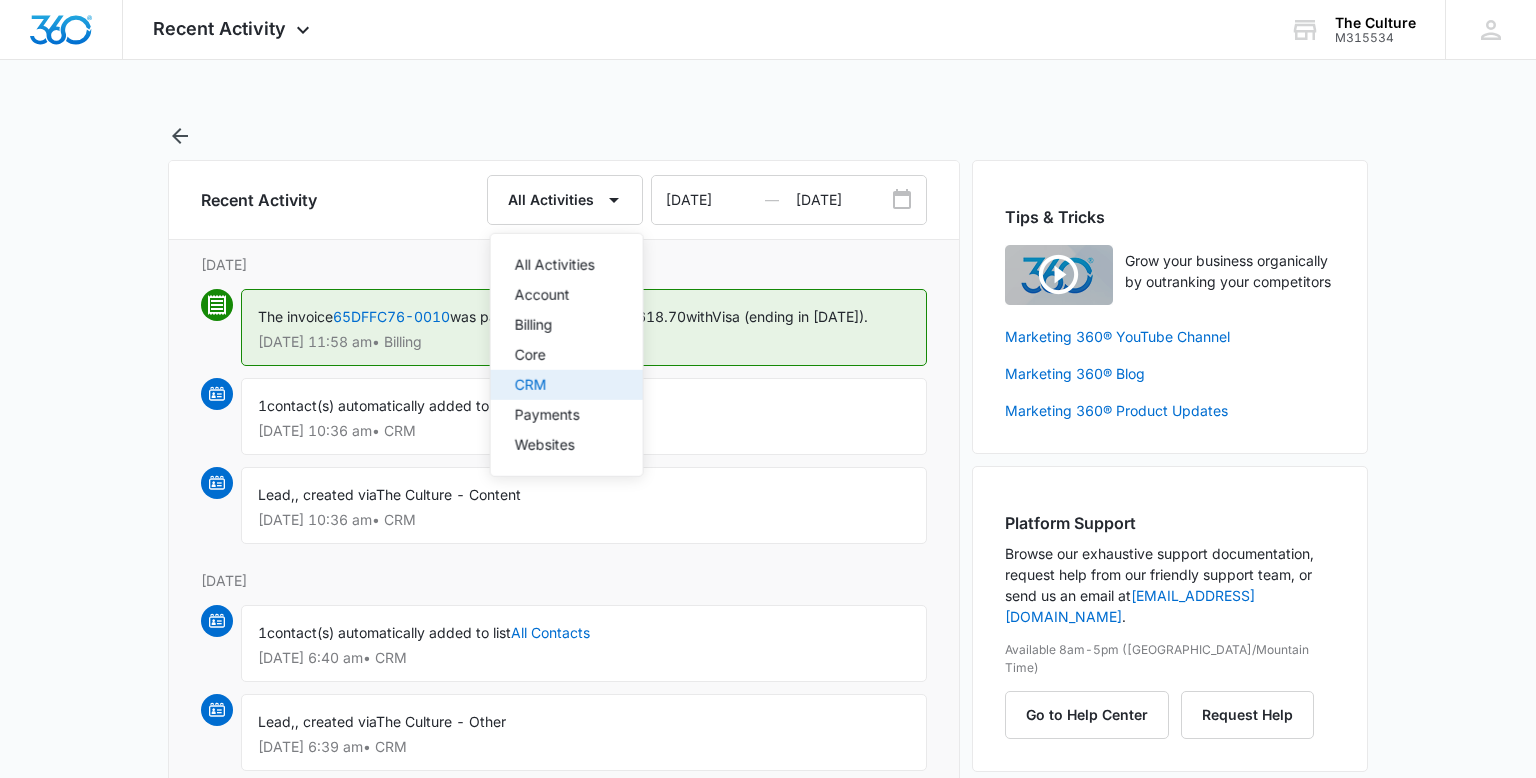 click on "CRM" at bounding box center (555, 385) 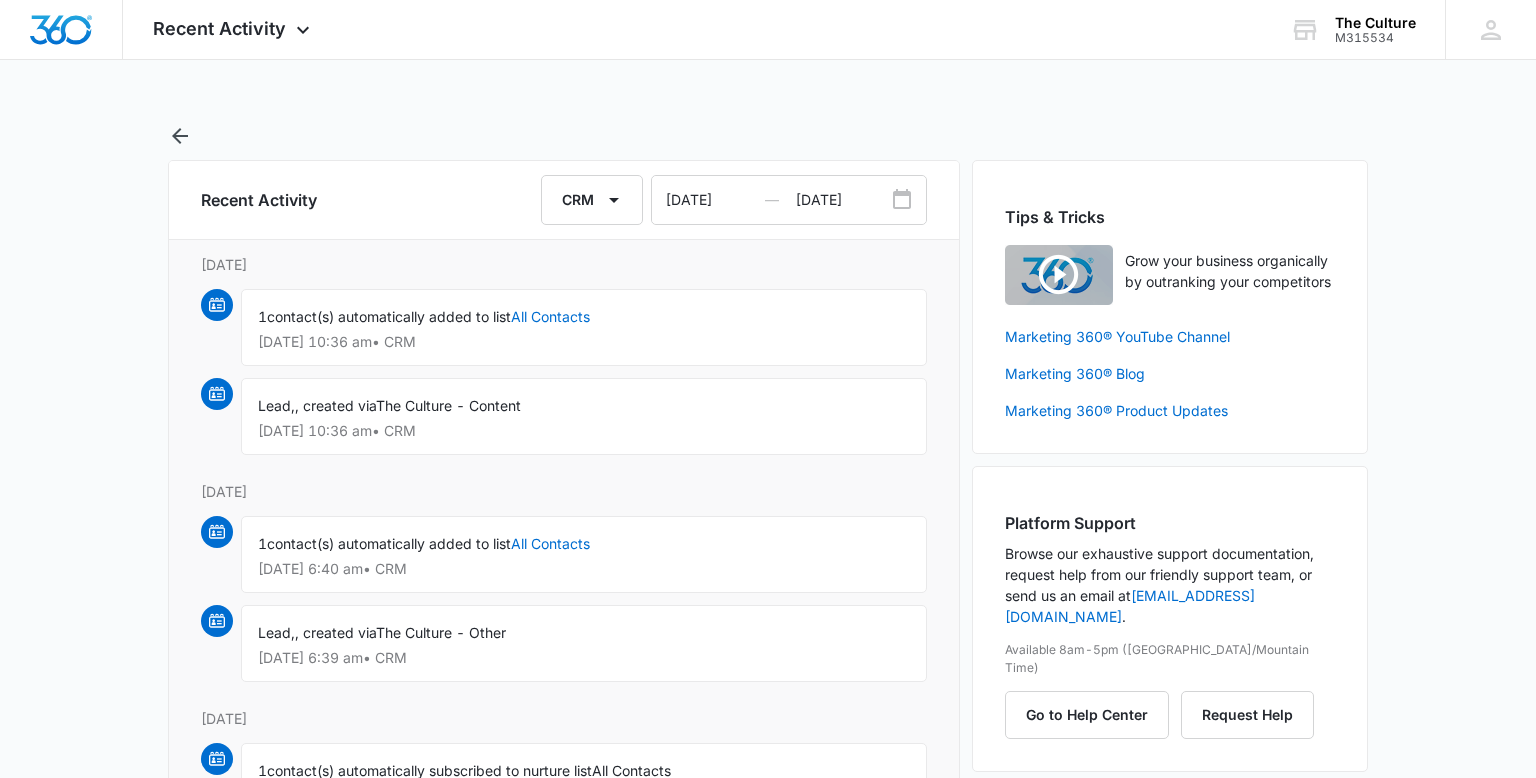 click on "[DATE] 6:40 am  • CRM" at bounding box center (584, 569) 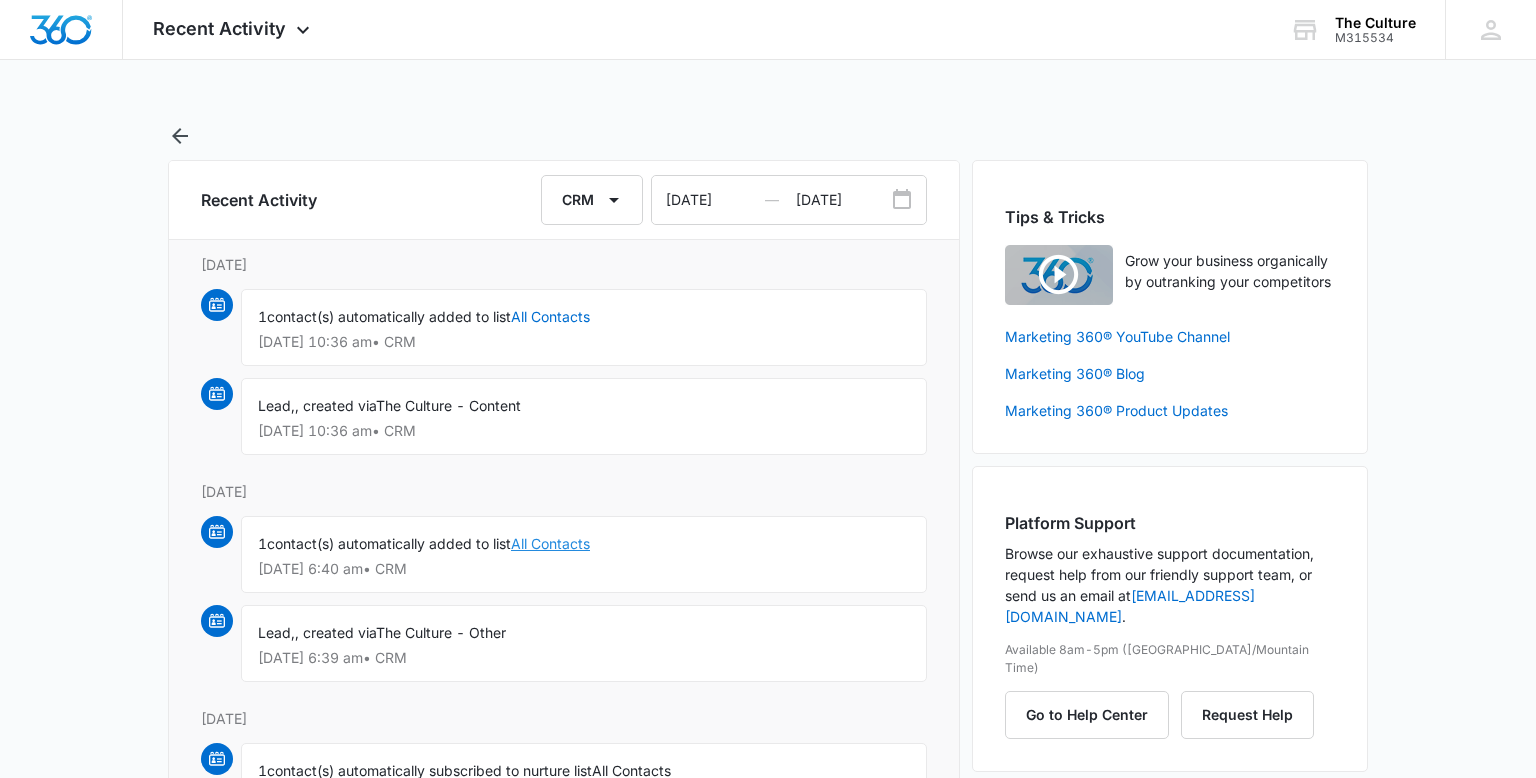 click on "All Contacts" at bounding box center (550, 543) 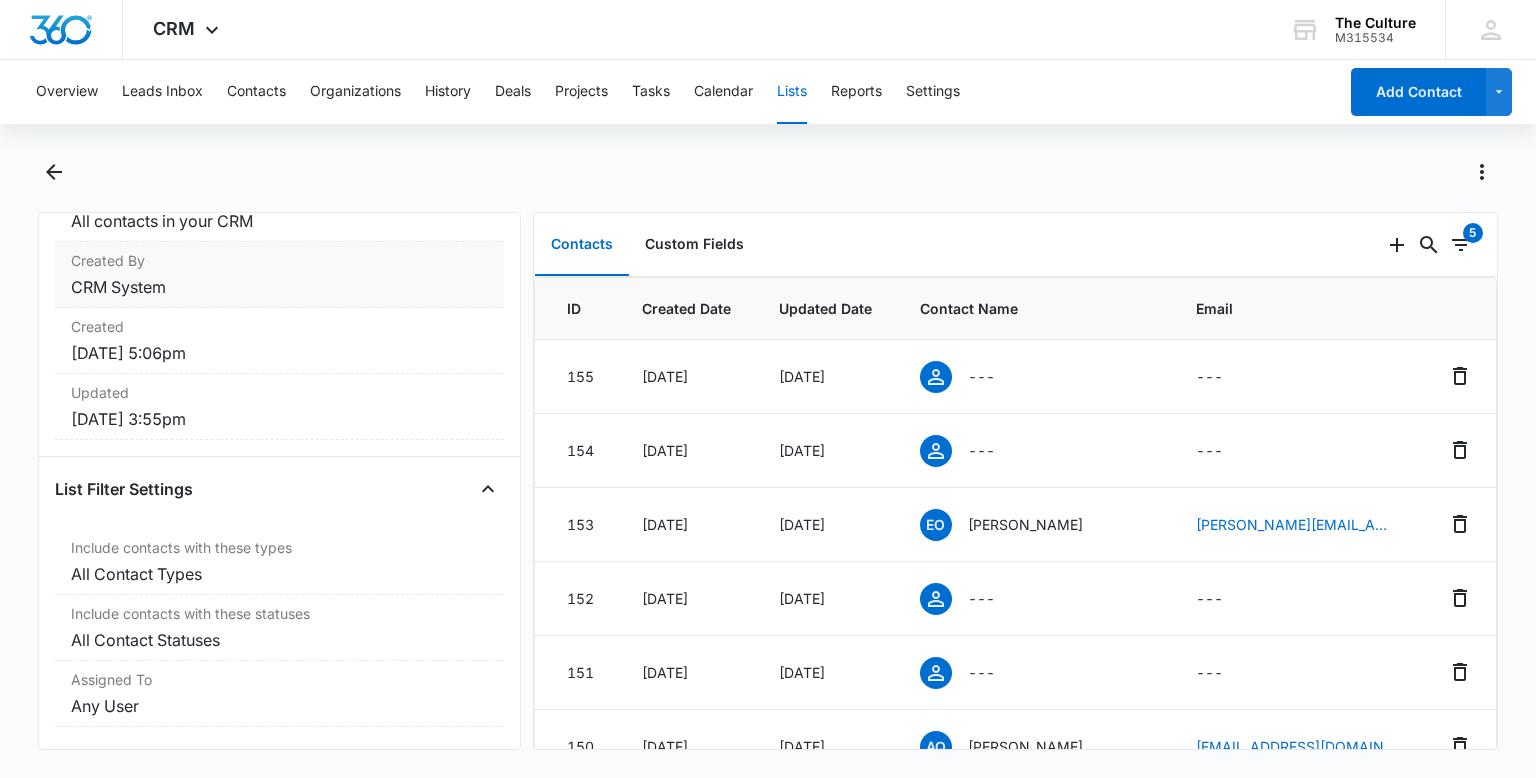 scroll, scrollTop: 0, scrollLeft: 0, axis: both 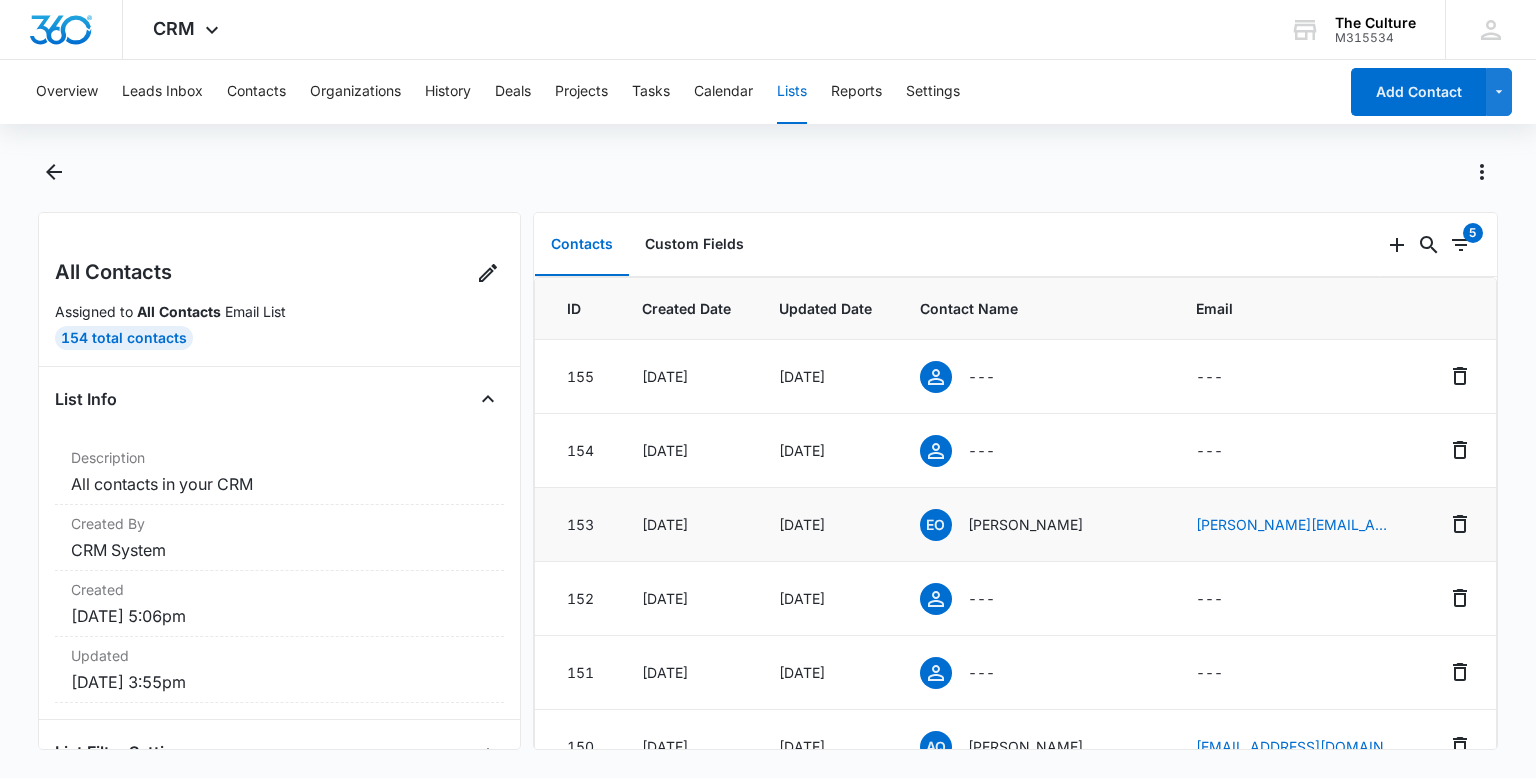 click on "[PERSON_NAME]" at bounding box center (1025, 524) 